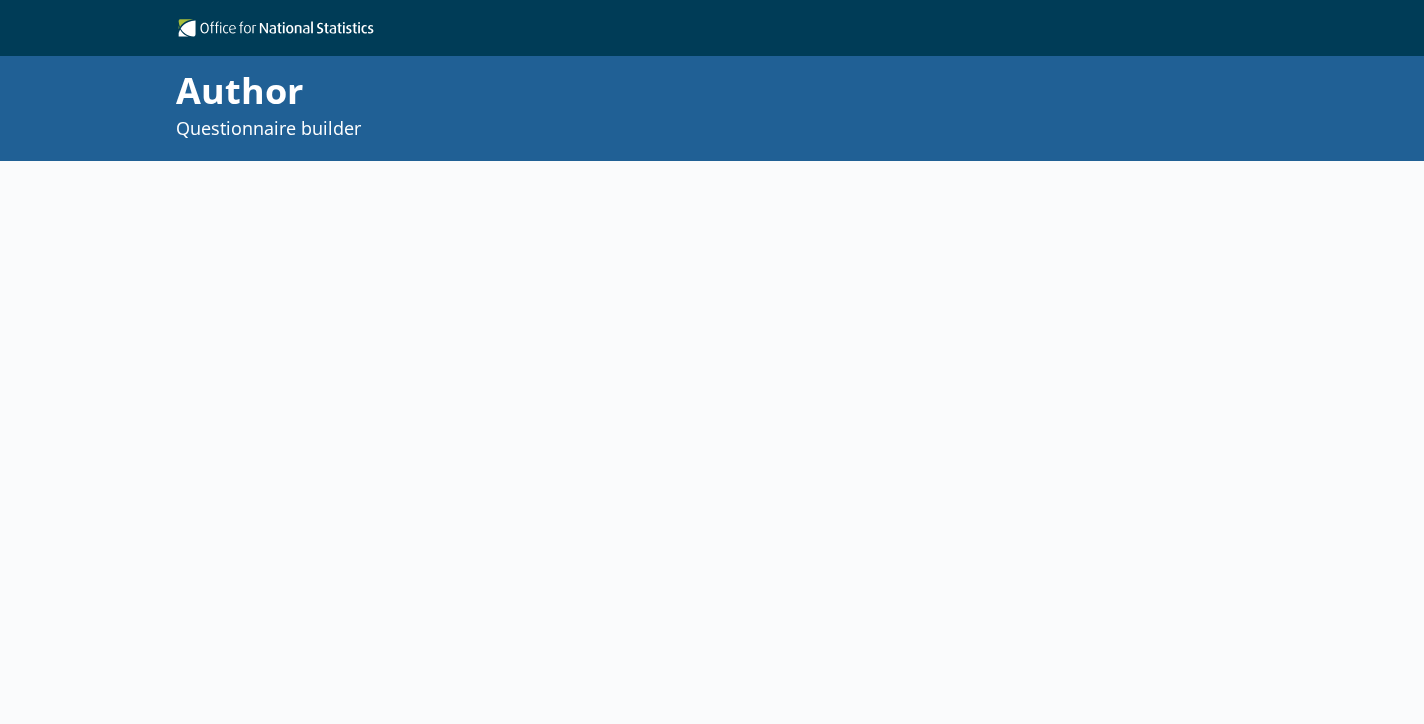 scroll, scrollTop: 0, scrollLeft: 0, axis: both 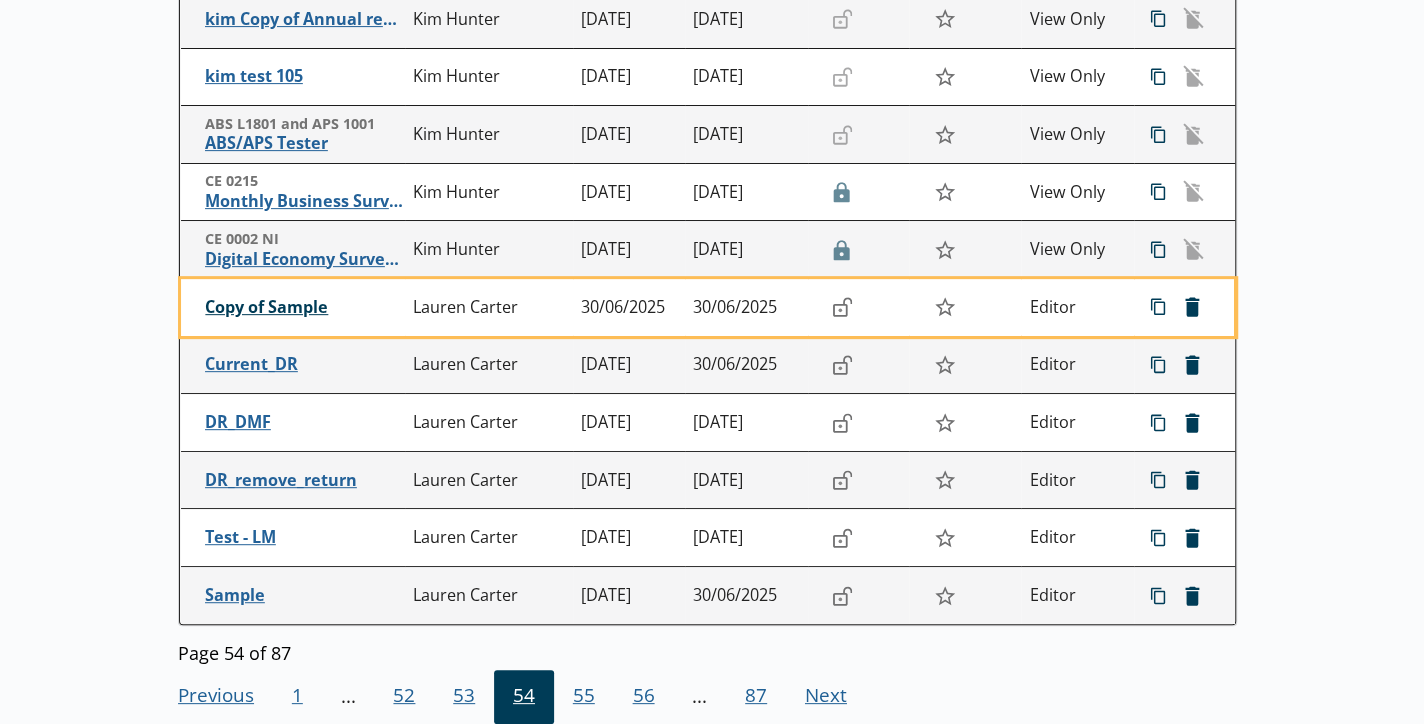 click on "Copy of Sample" at bounding box center [304, 307] 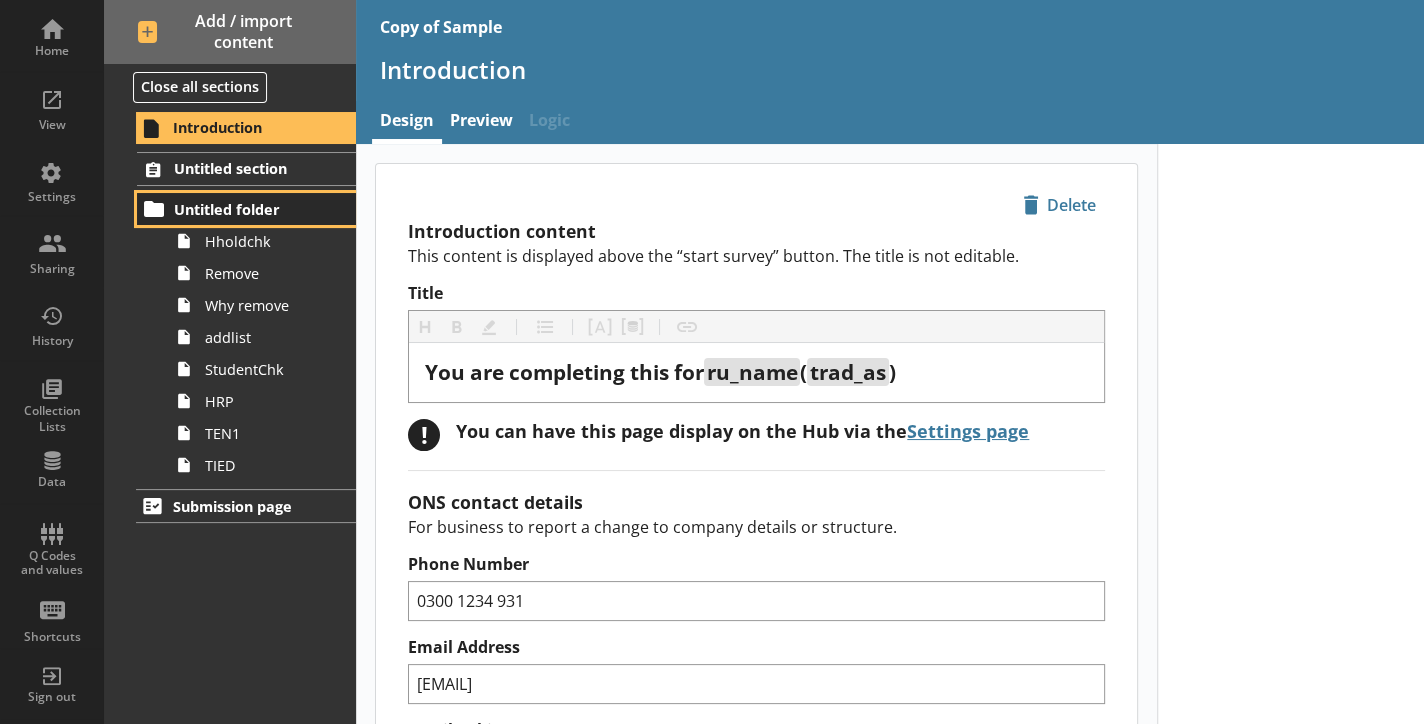 click on "Untitled folder" at bounding box center [250, 209] 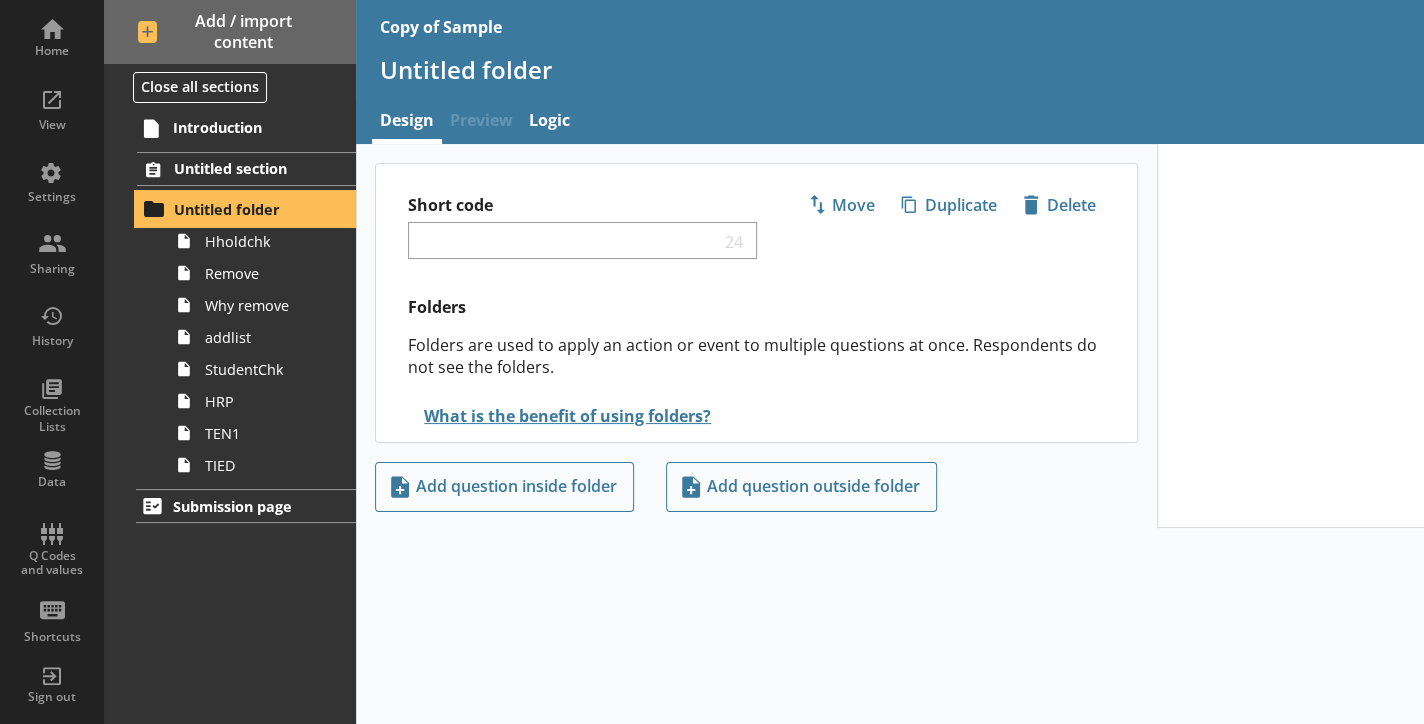 click on "Untitled folder" at bounding box center [250, 209] 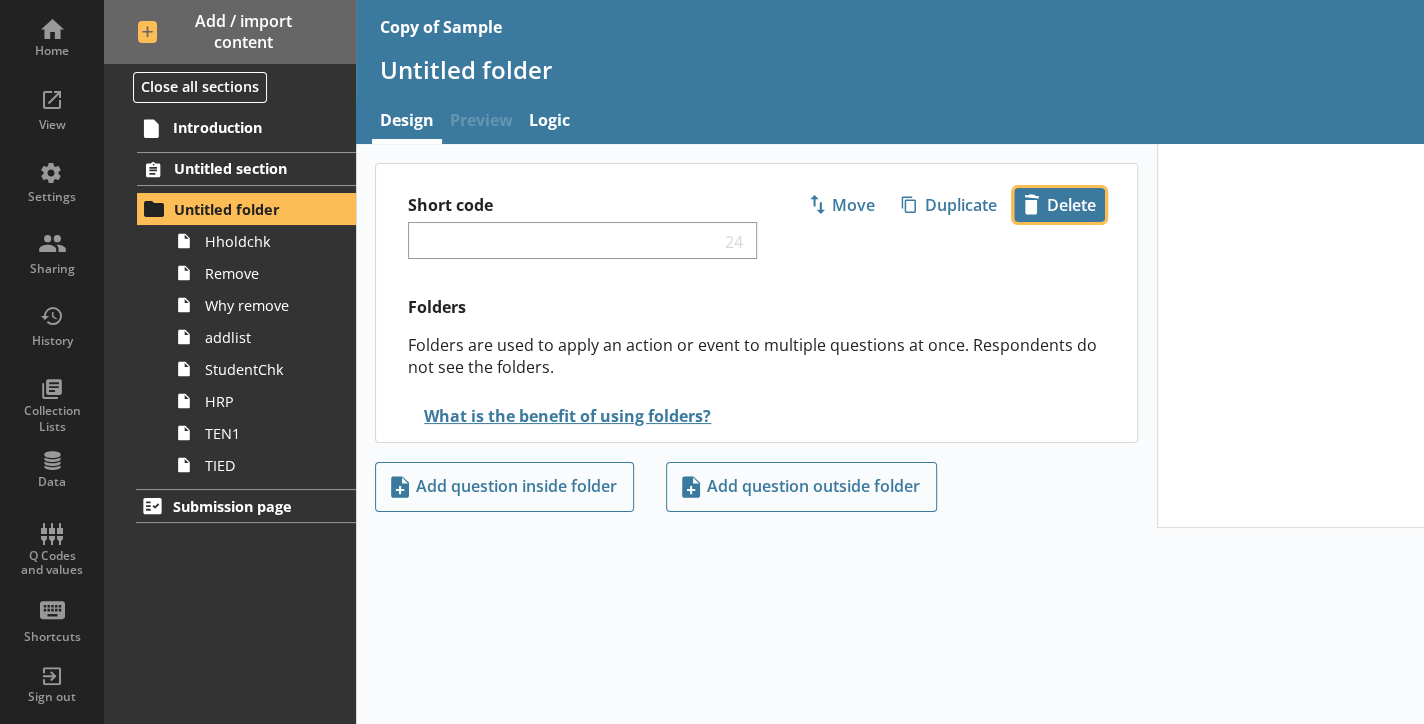 click on "icon-delete
Created with Sketch.
Delete" at bounding box center (1059, 205) 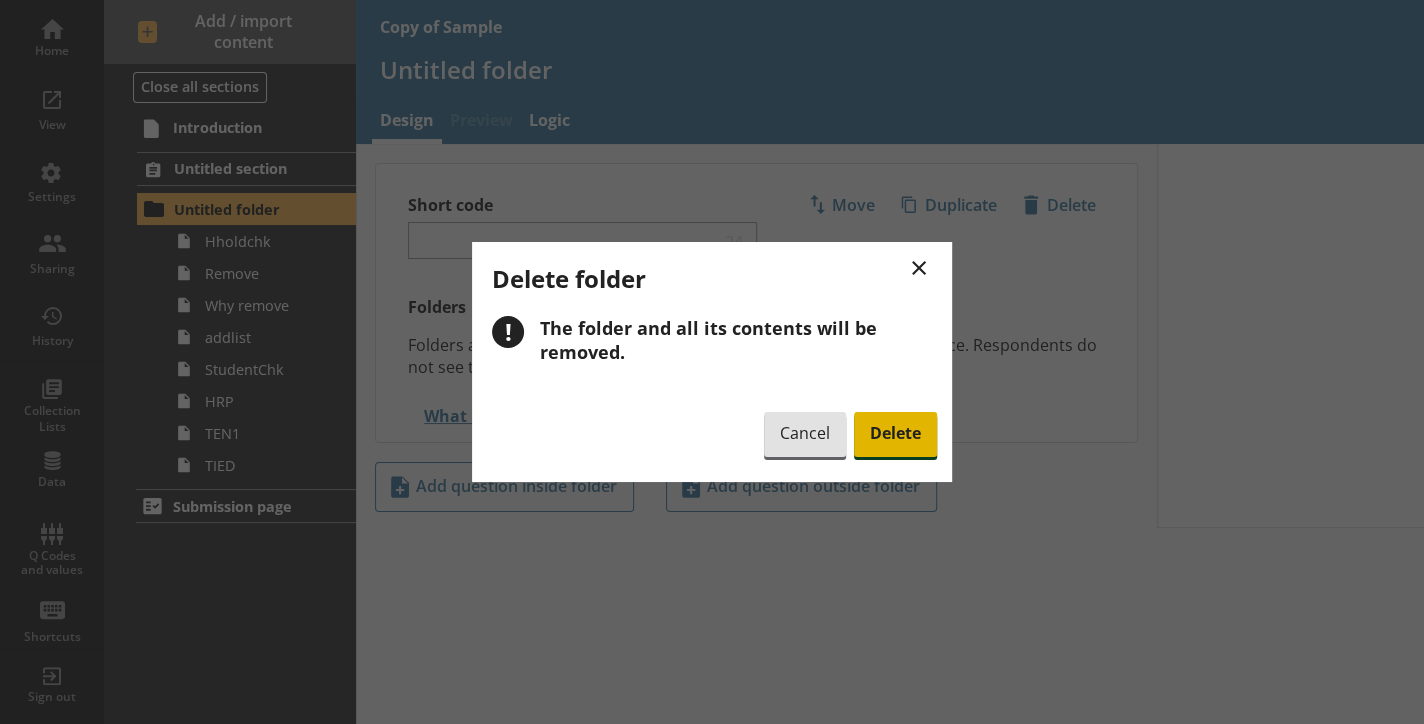 click on "Delete" at bounding box center [895, 435] 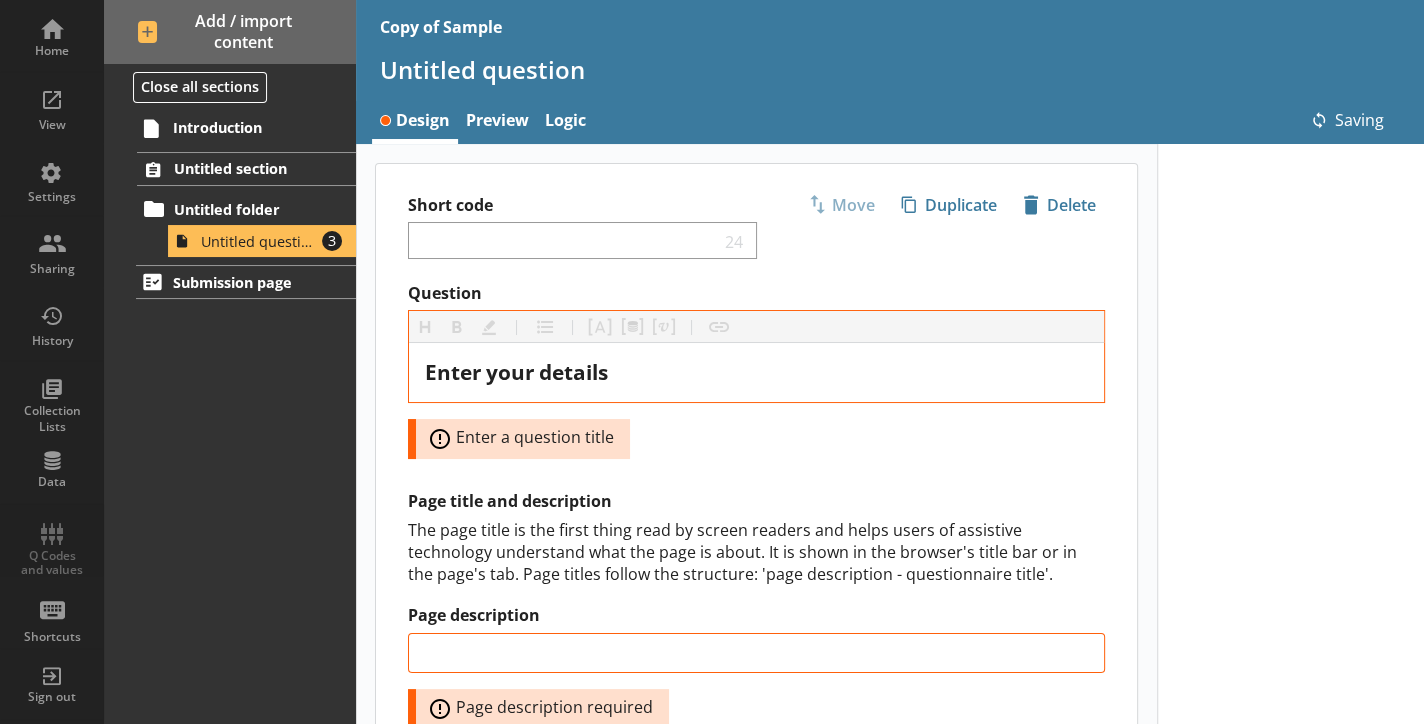 click on "Page title and description" at bounding box center (756, 501) 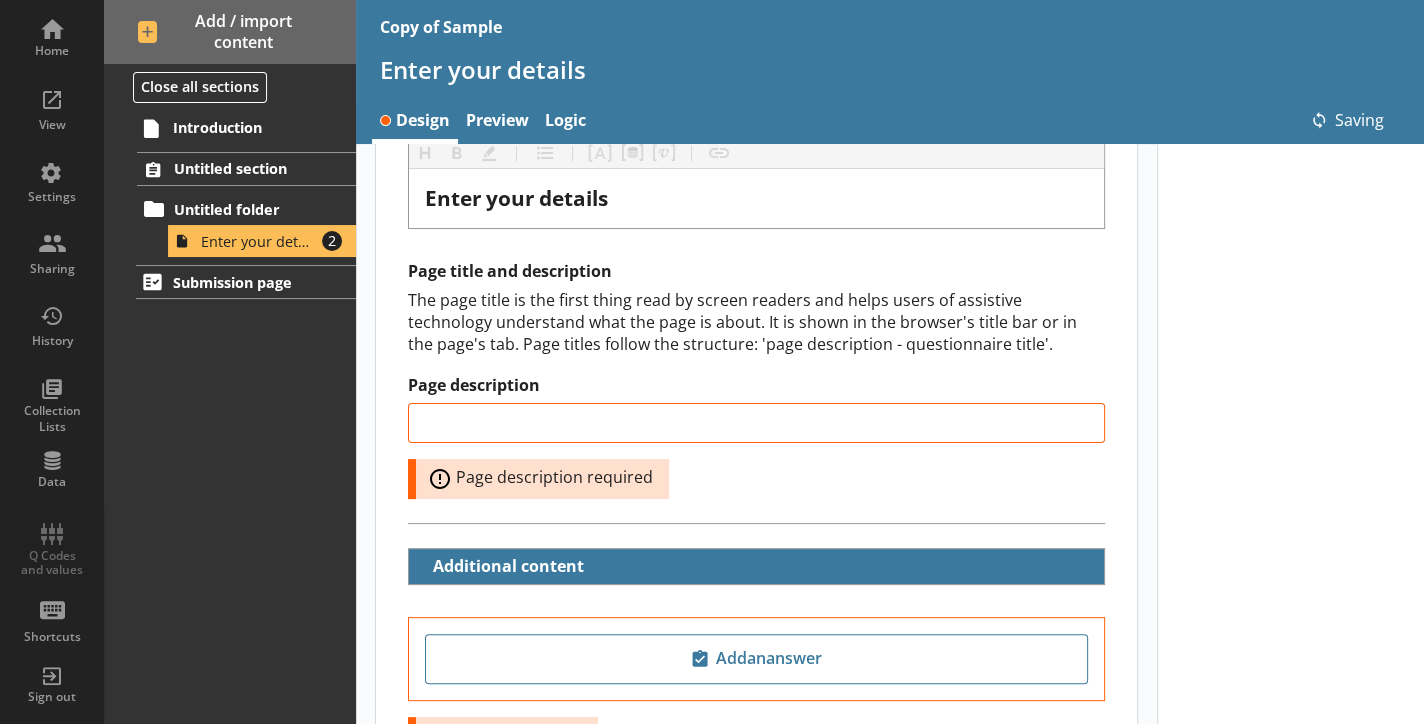scroll, scrollTop: 180, scrollLeft: 0, axis: vertical 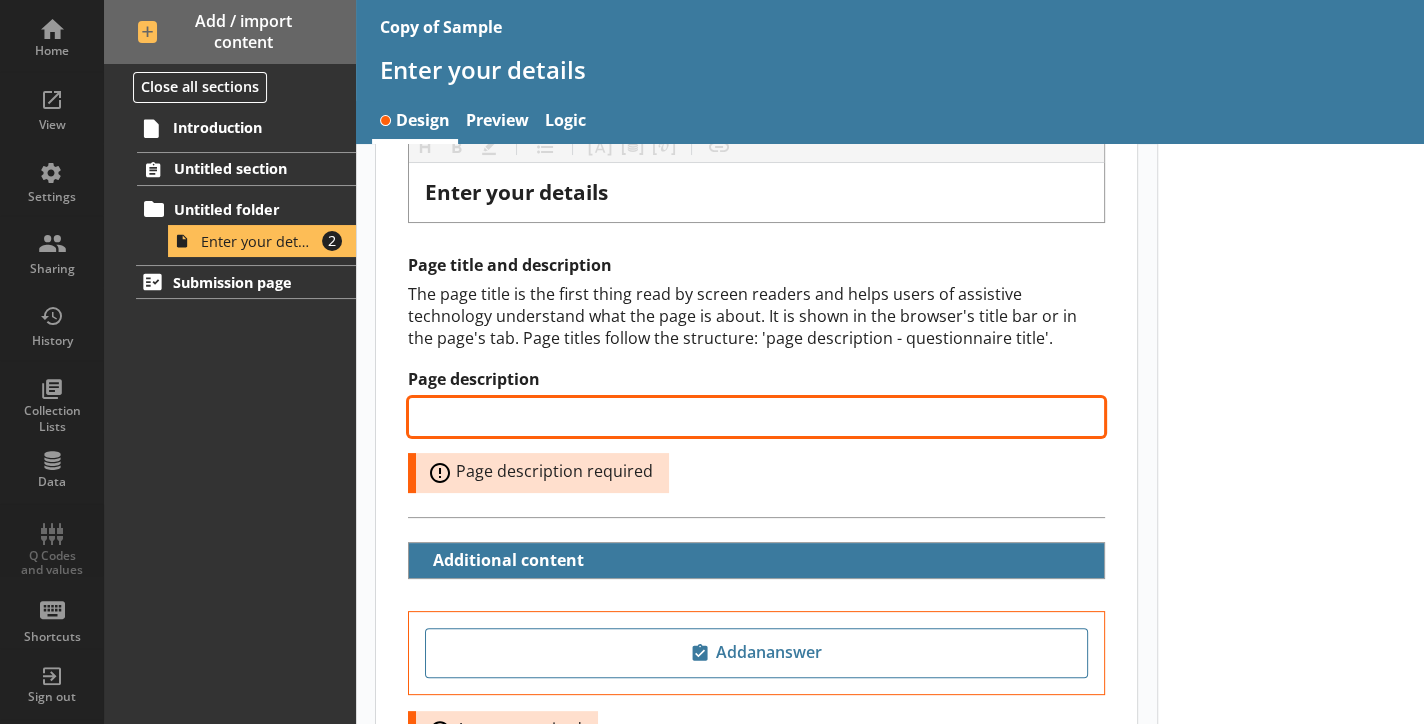 click on "Page description" at bounding box center (756, 417) 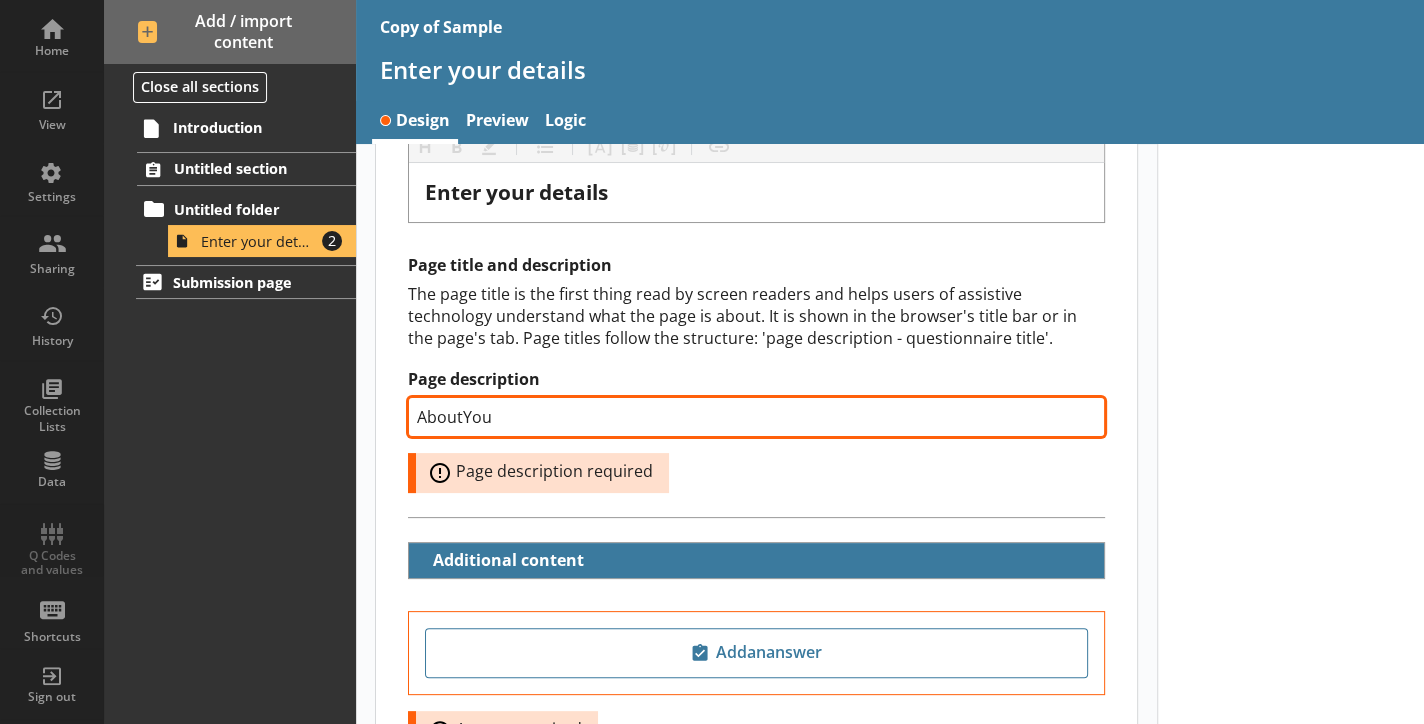 type on "AboutYou" 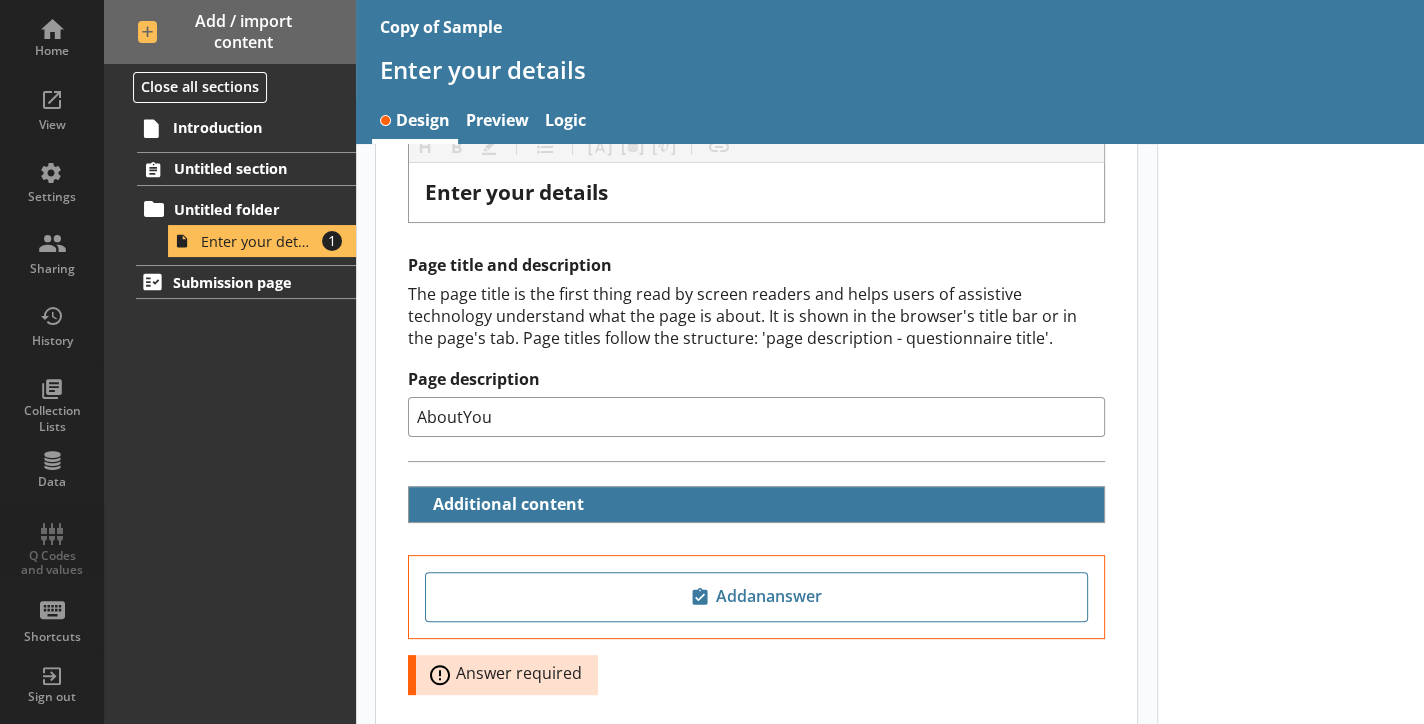 scroll, scrollTop: 305, scrollLeft: 0, axis: vertical 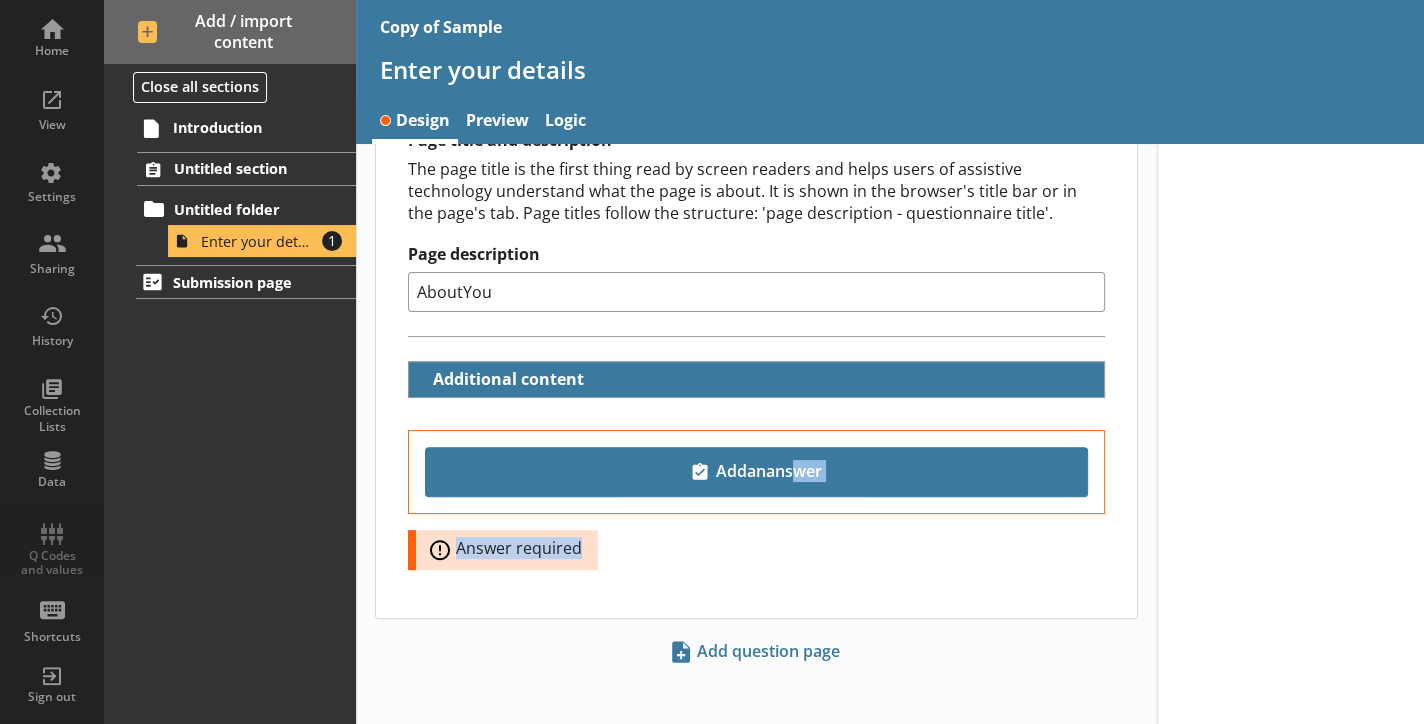 drag, startPoint x: 818, startPoint y: 526, endPoint x: 771, endPoint y: 457, distance: 83.48653 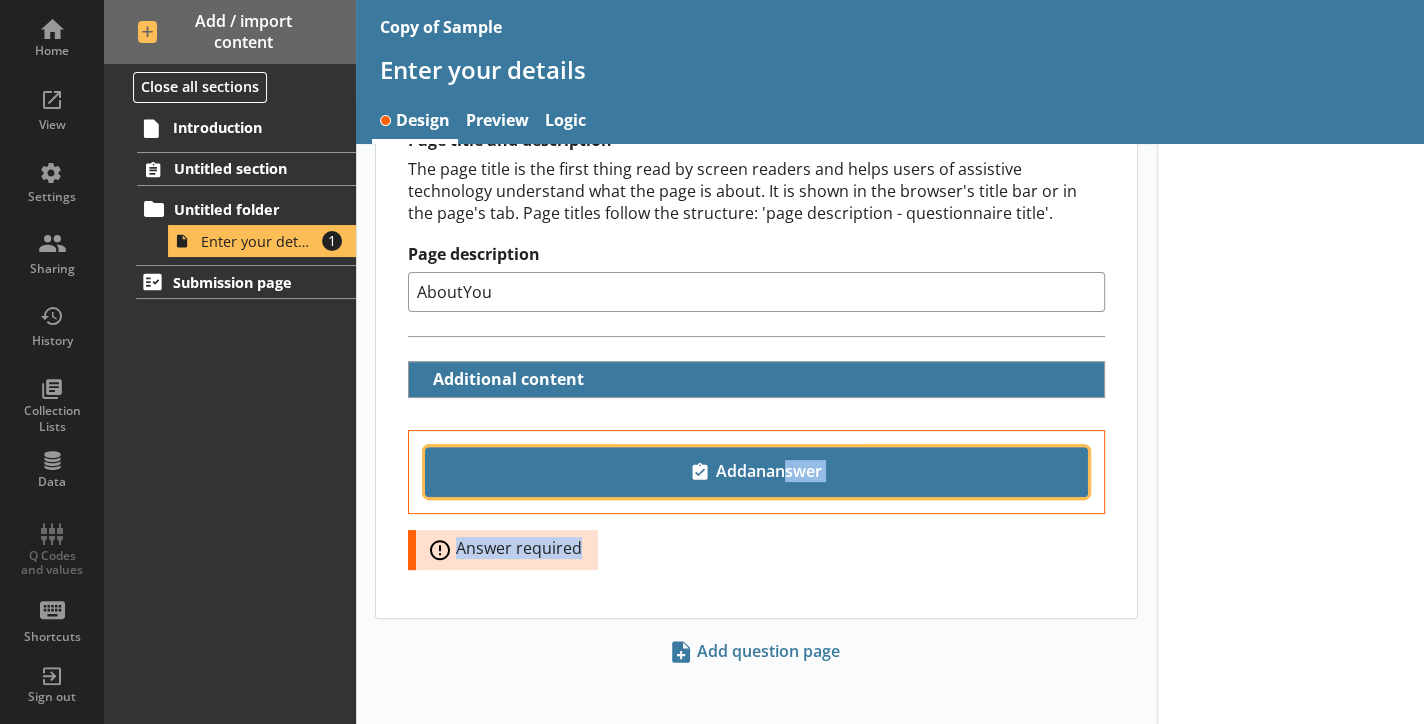 click on "Add  an  answer" at bounding box center [756, 472] 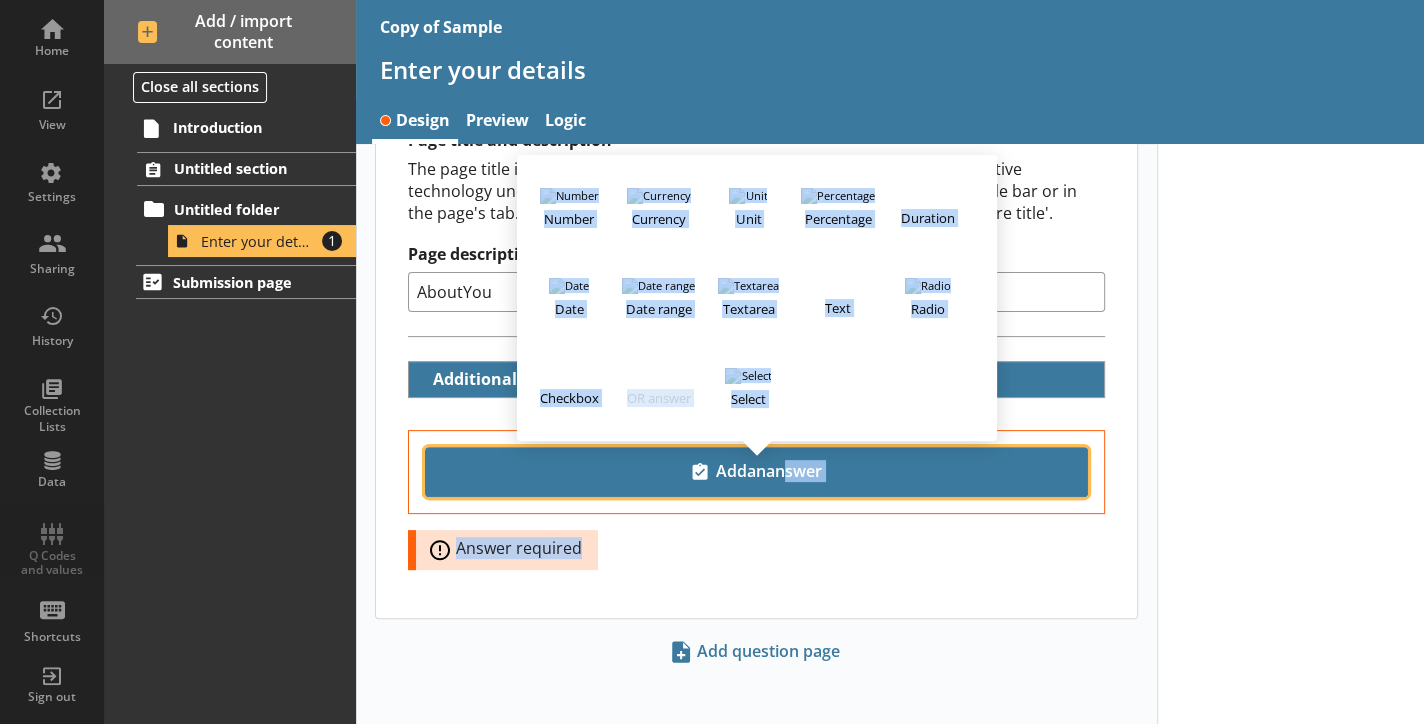 click on "Add  an  answer" at bounding box center (756, 472) 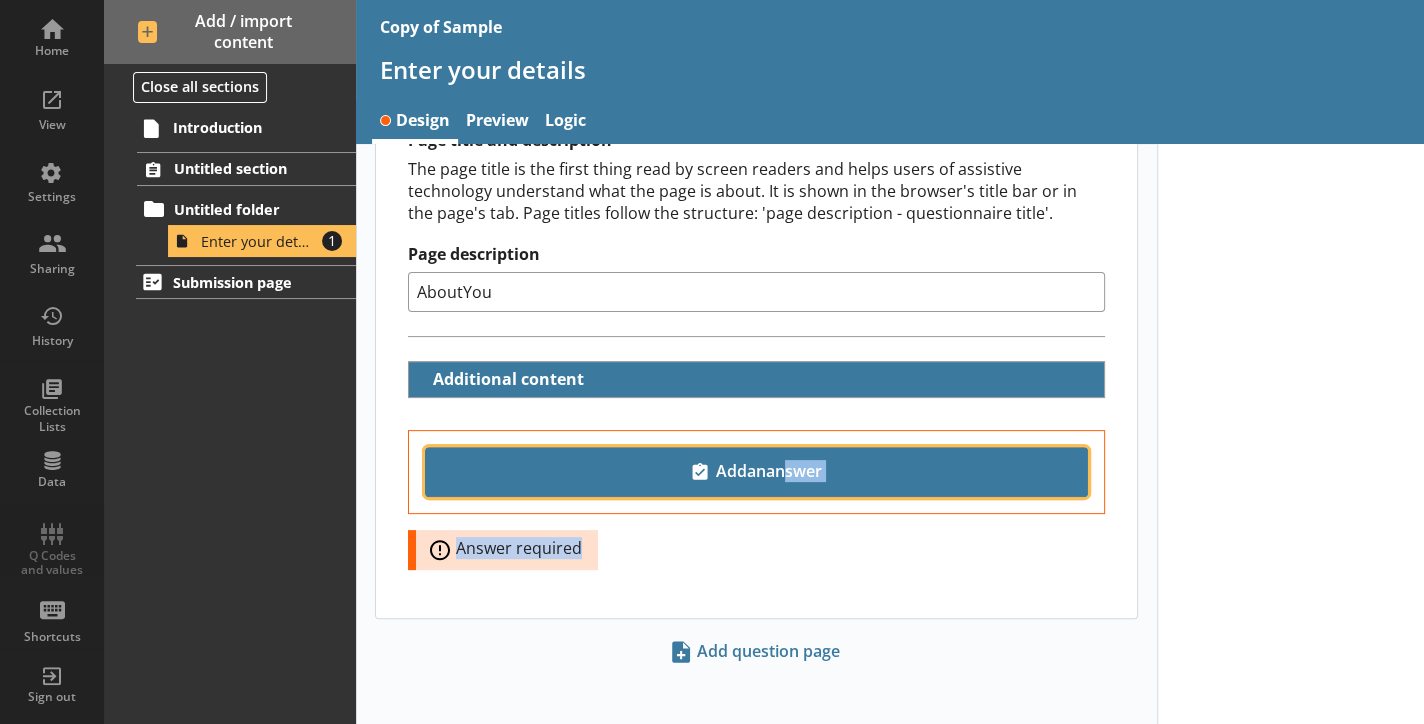 click on "Add  an  answer" at bounding box center (756, 472) 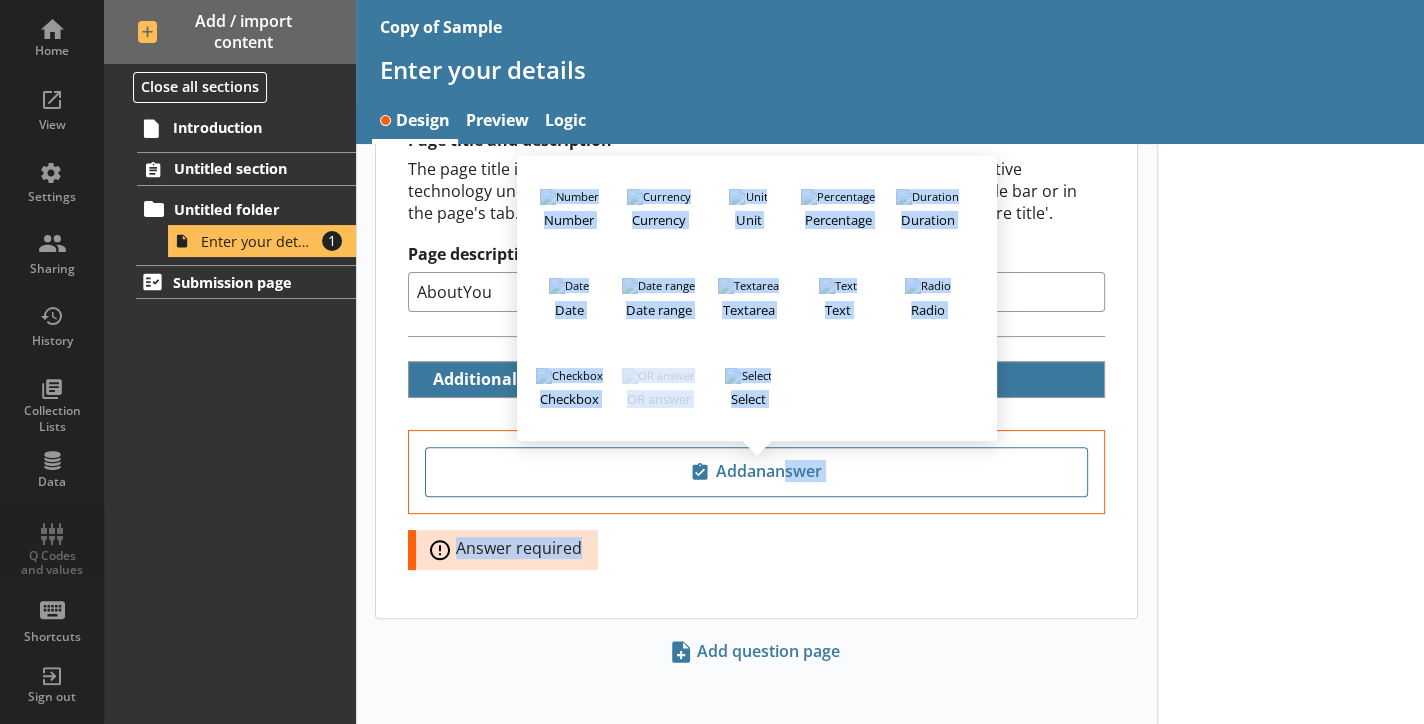 click on "Add  an  answer Number Currency Unit Percentage Duration Date Date range Textarea Text Radio Checkbox OR answer Select" at bounding box center [756, 472] 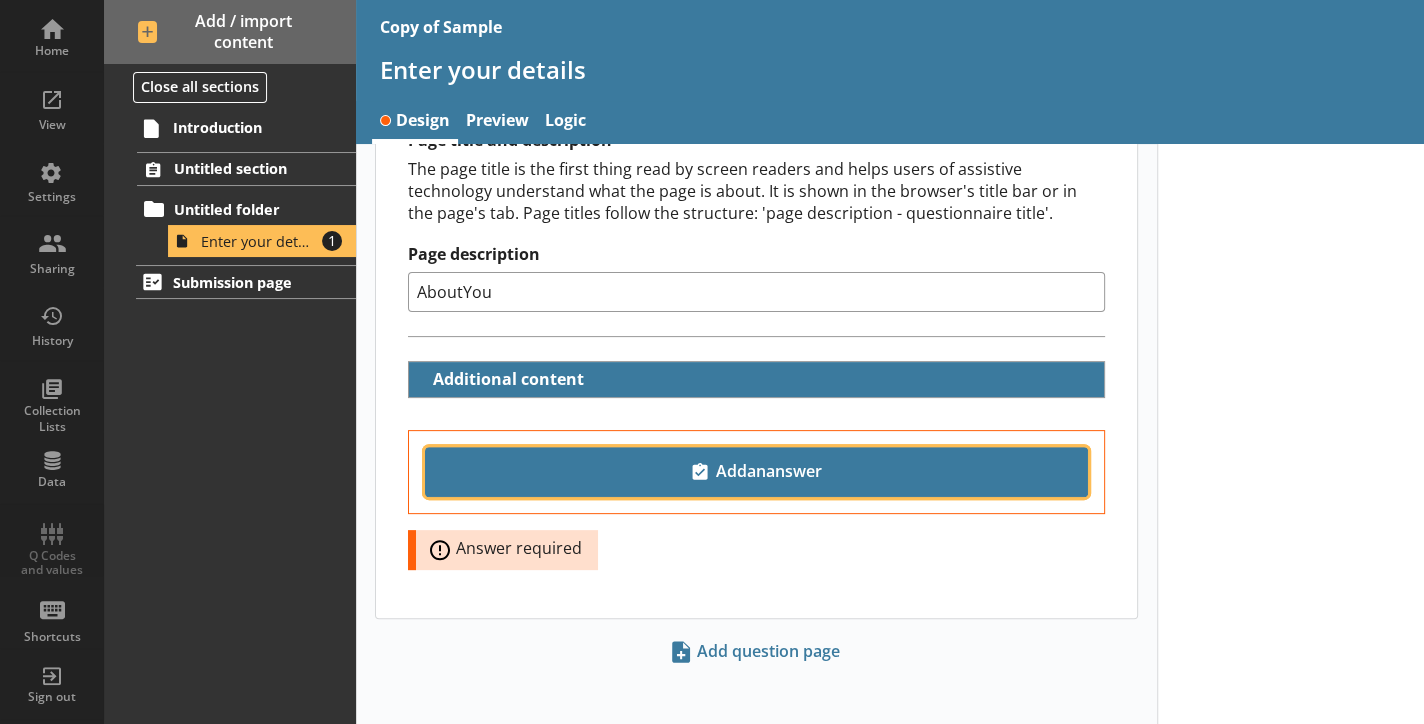 click on "Add  an  answer" at bounding box center [756, 472] 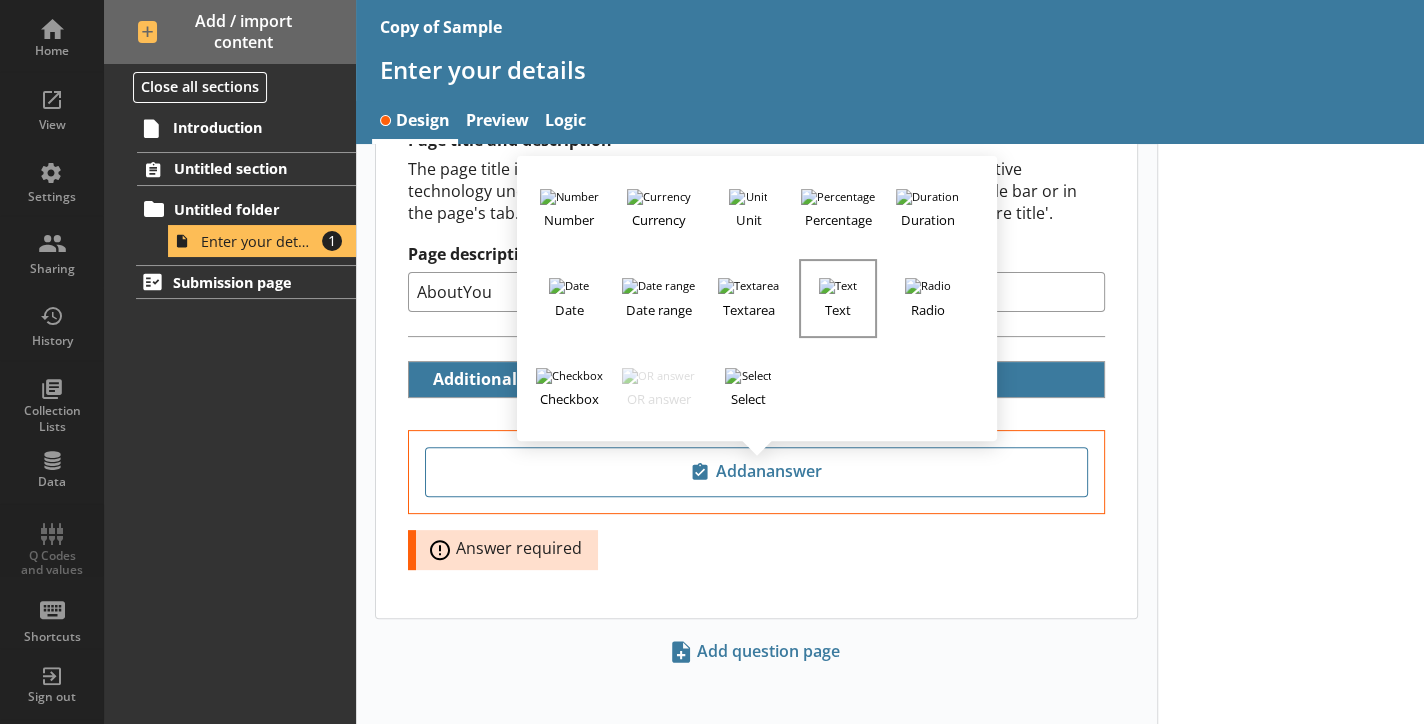 click on "Text" at bounding box center [838, 306] 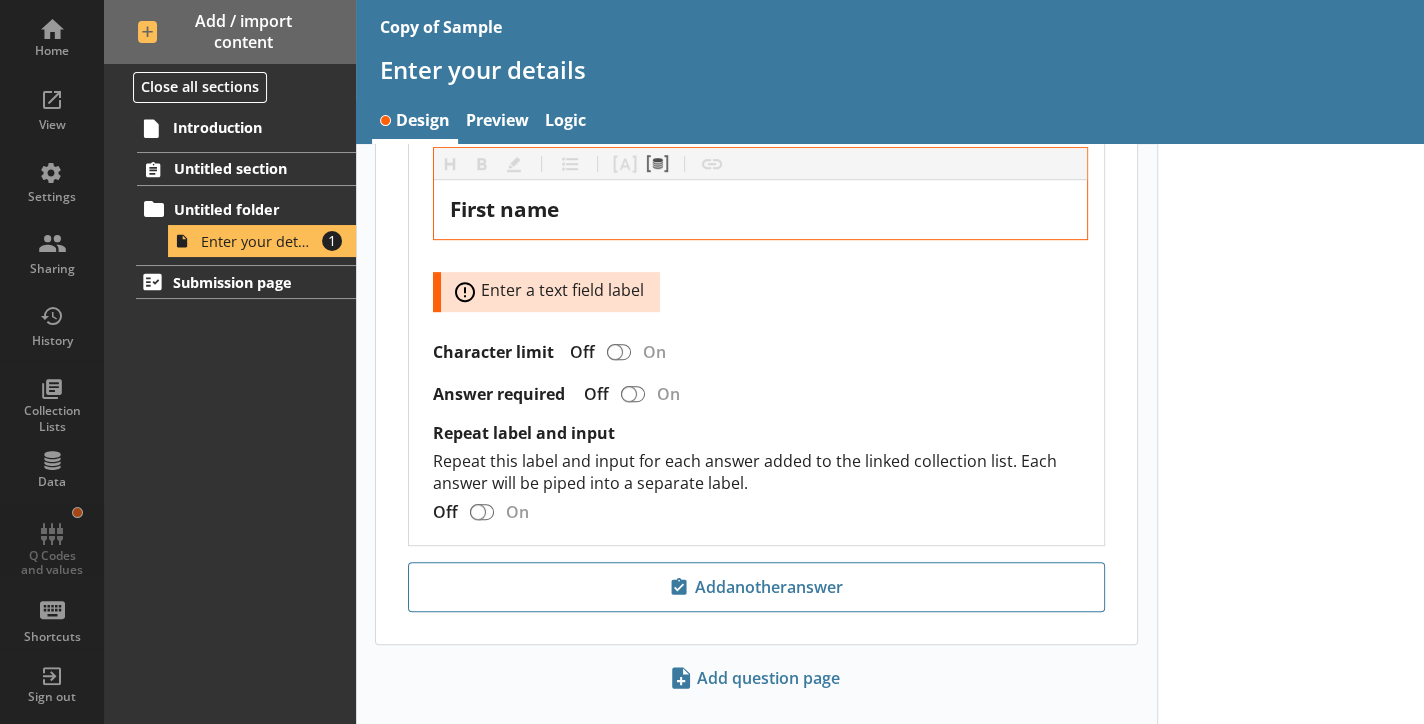 scroll, scrollTop: 674, scrollLeft: 0, axis: vertical 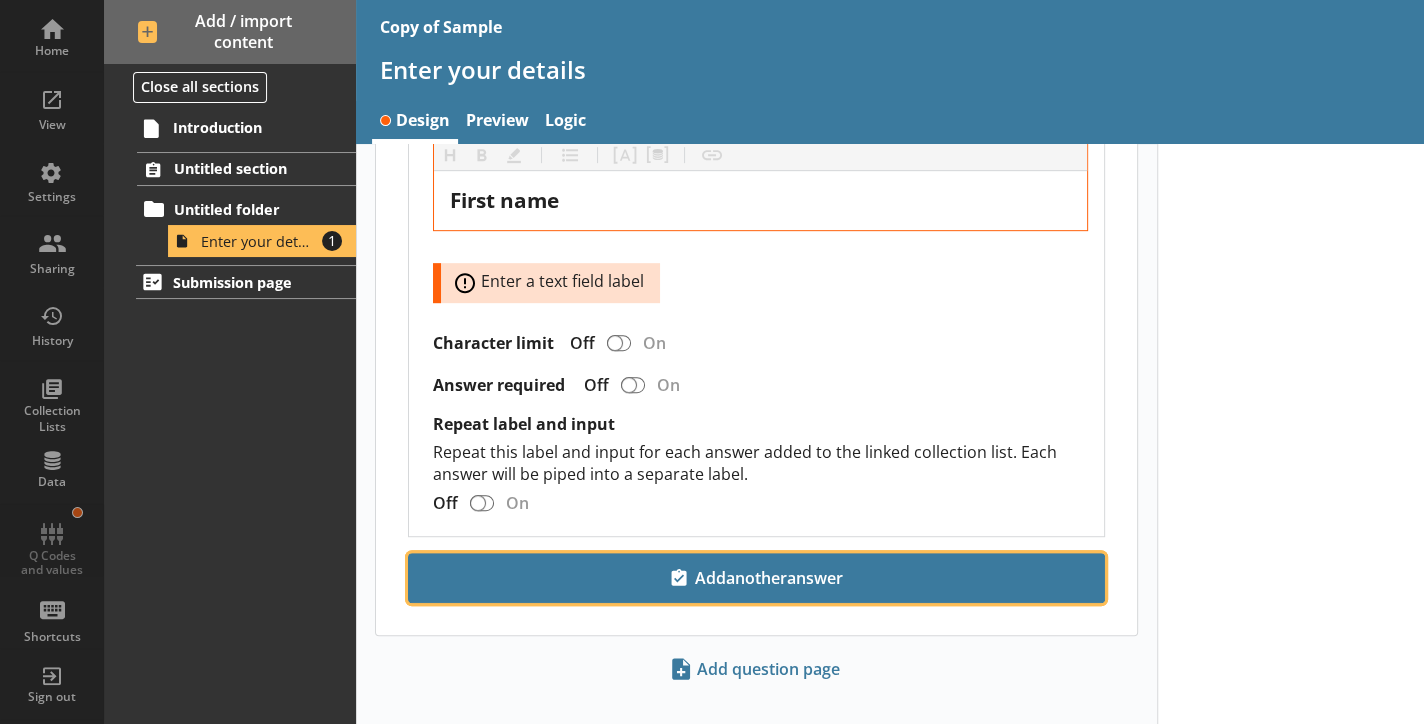 click on "Add  another  answer" at bounding box center (756, 578) 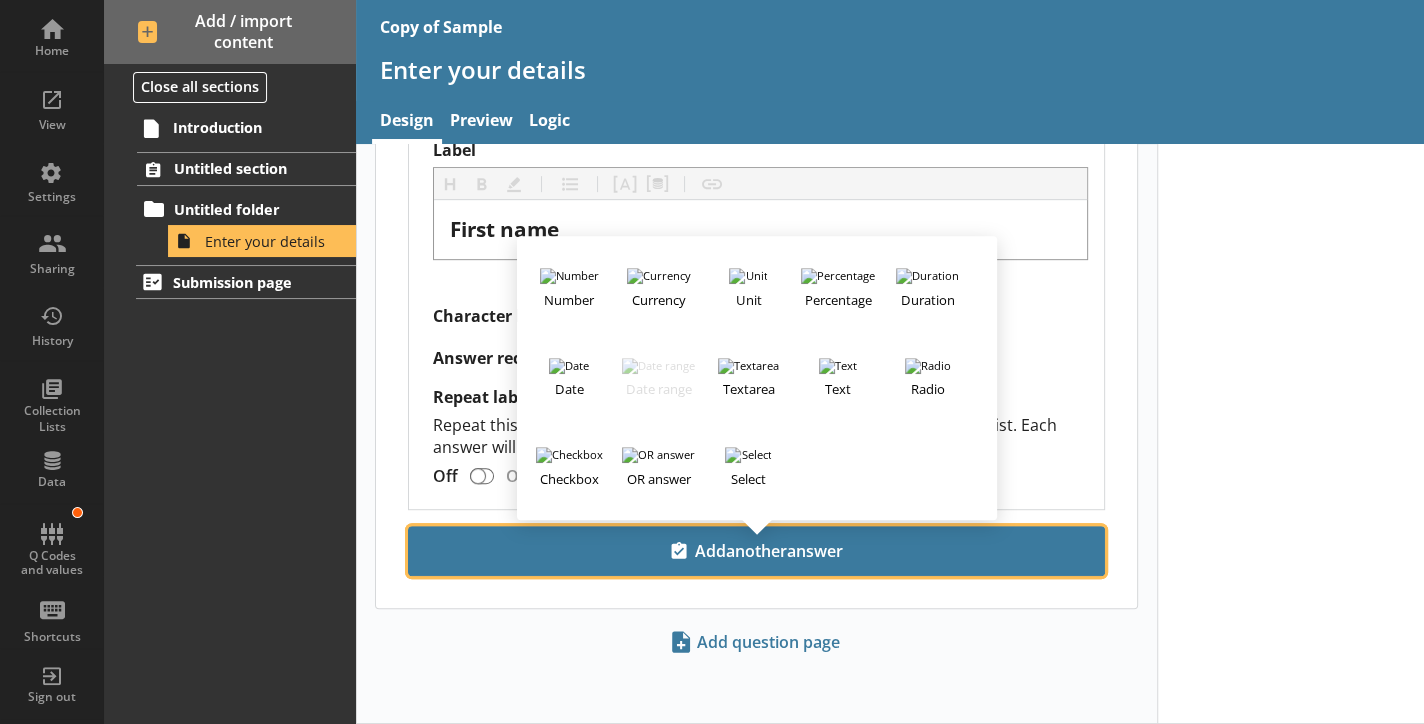 scroll, scrollTop: 634, scrollLeft: 0, axis: vertical 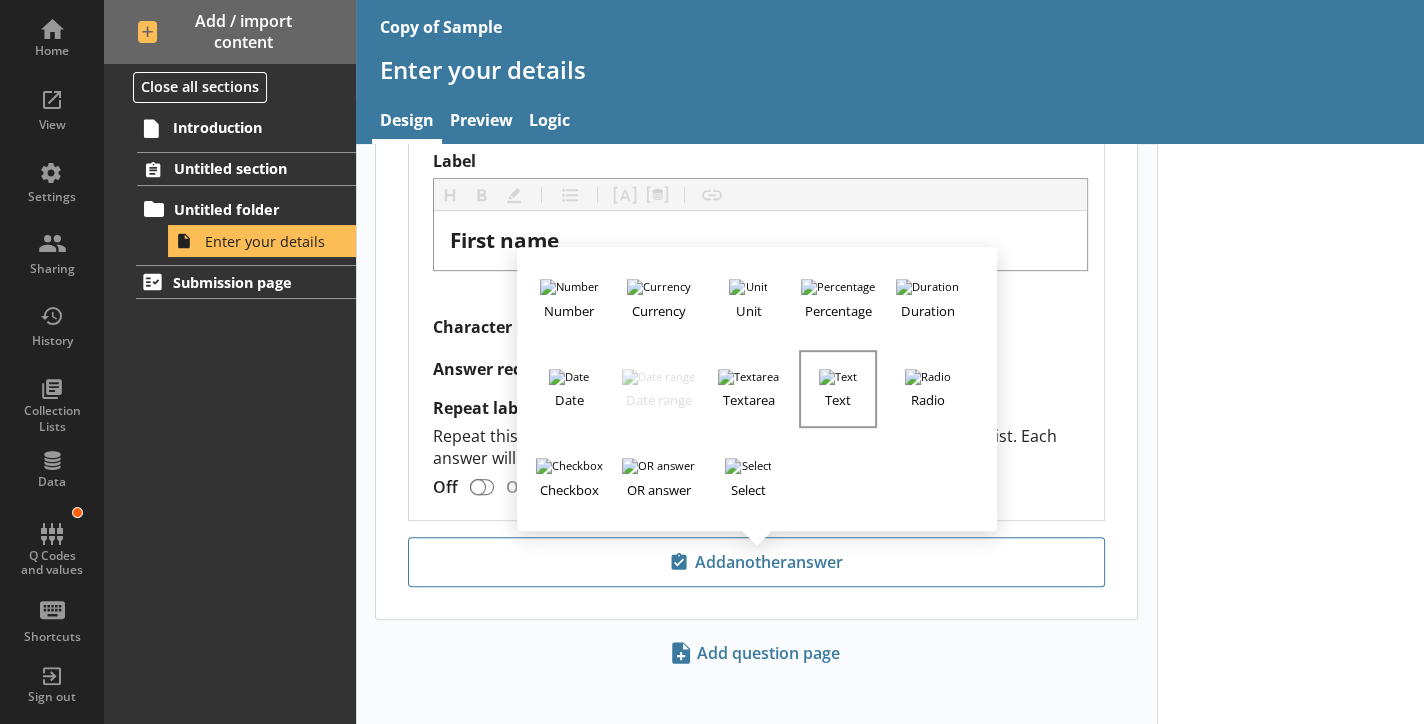 click on "Text" at bounding box center [838, 397] 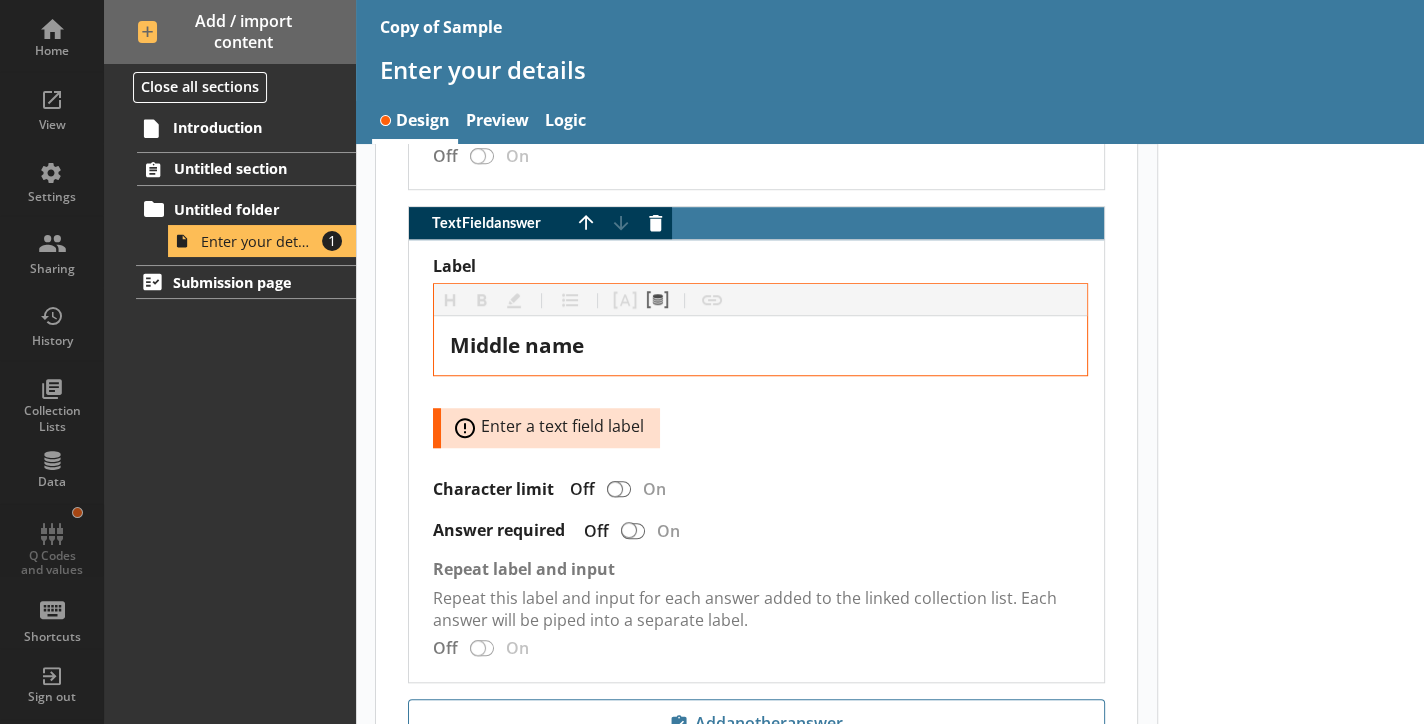 scroll, scrollTop: 1123, scrollLeft: 0, axis: vertical 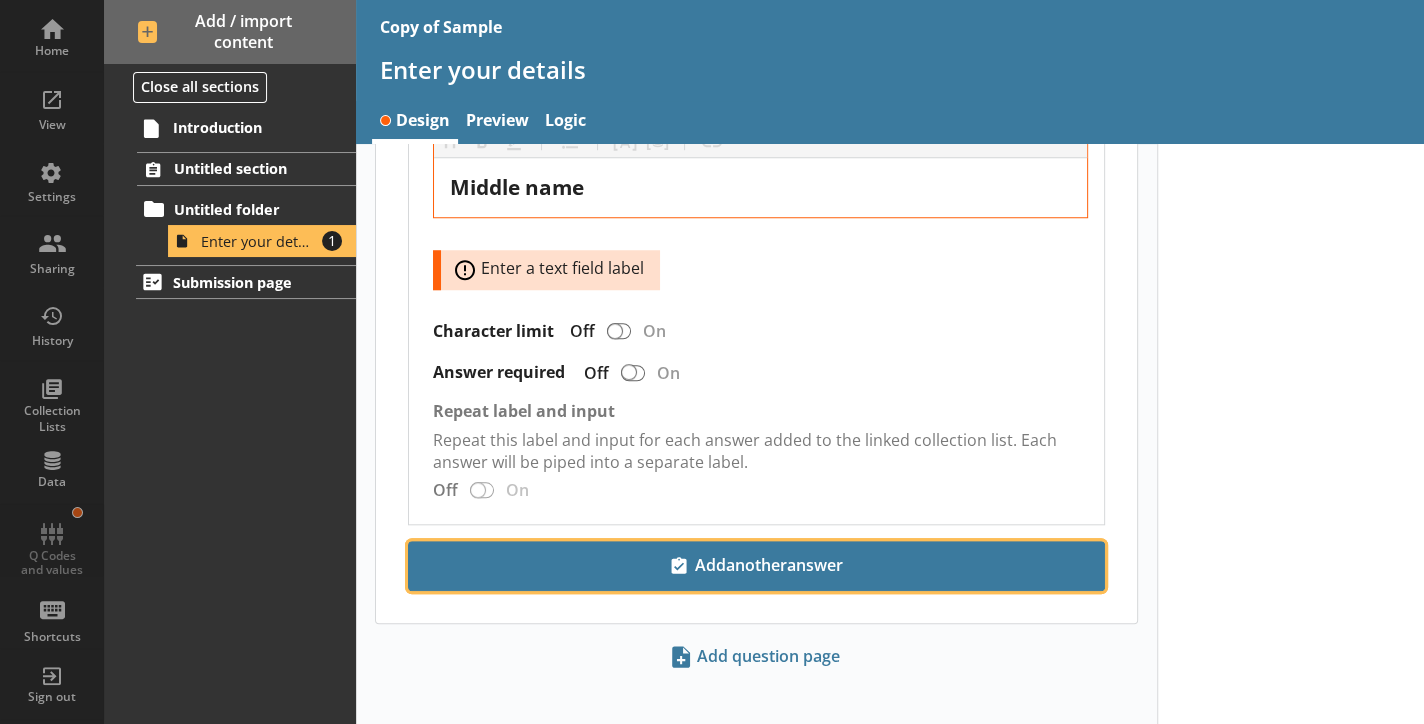 click on "Add  another  answer" at bounding box center (756, 566) 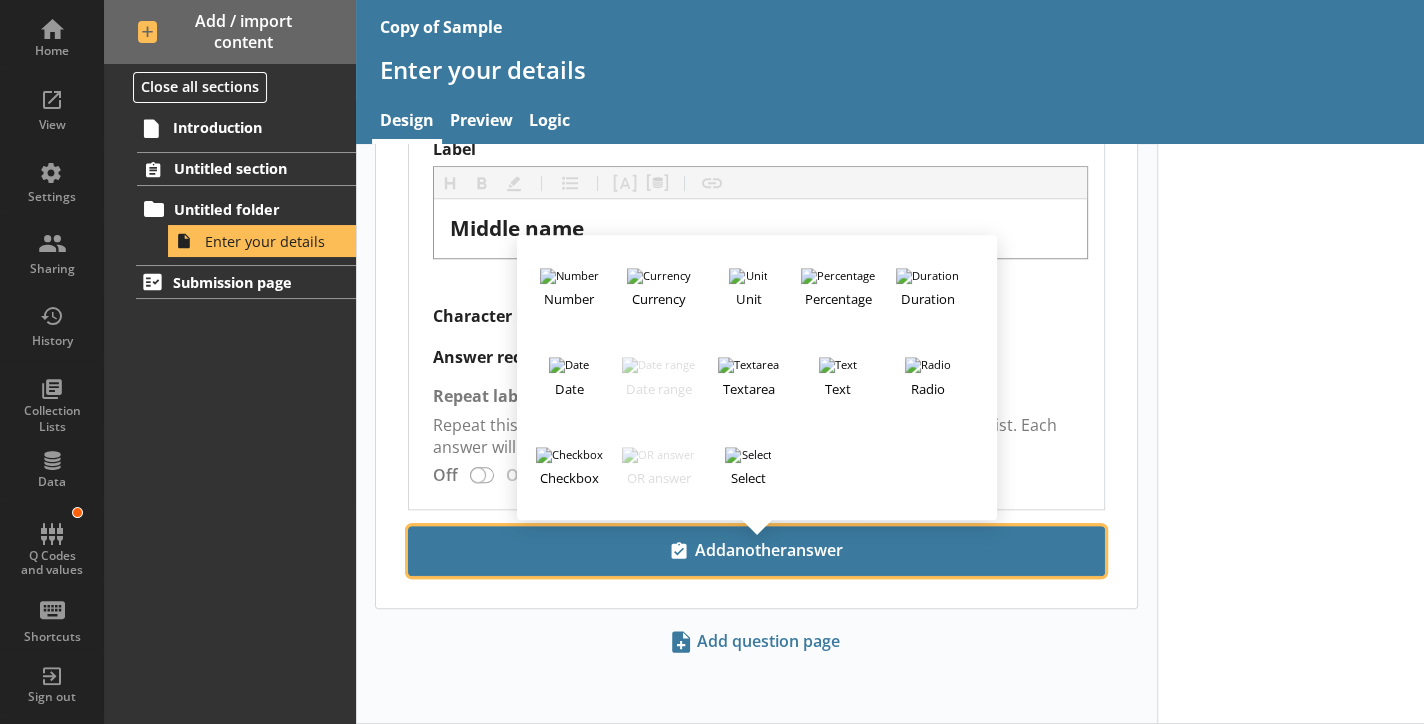 scroll, scrollTop: 1067, scrollLeft: 0, axis: vertical 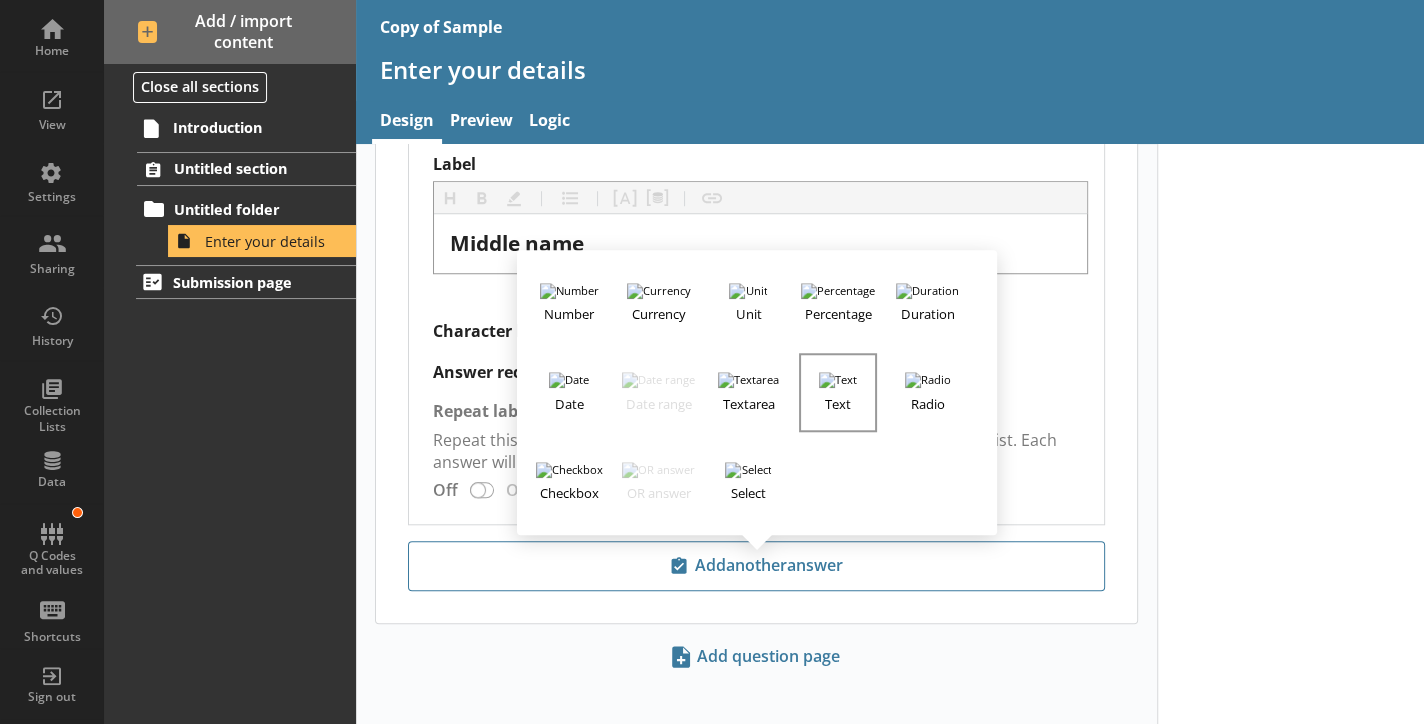 click at bounding box center (838, 380) 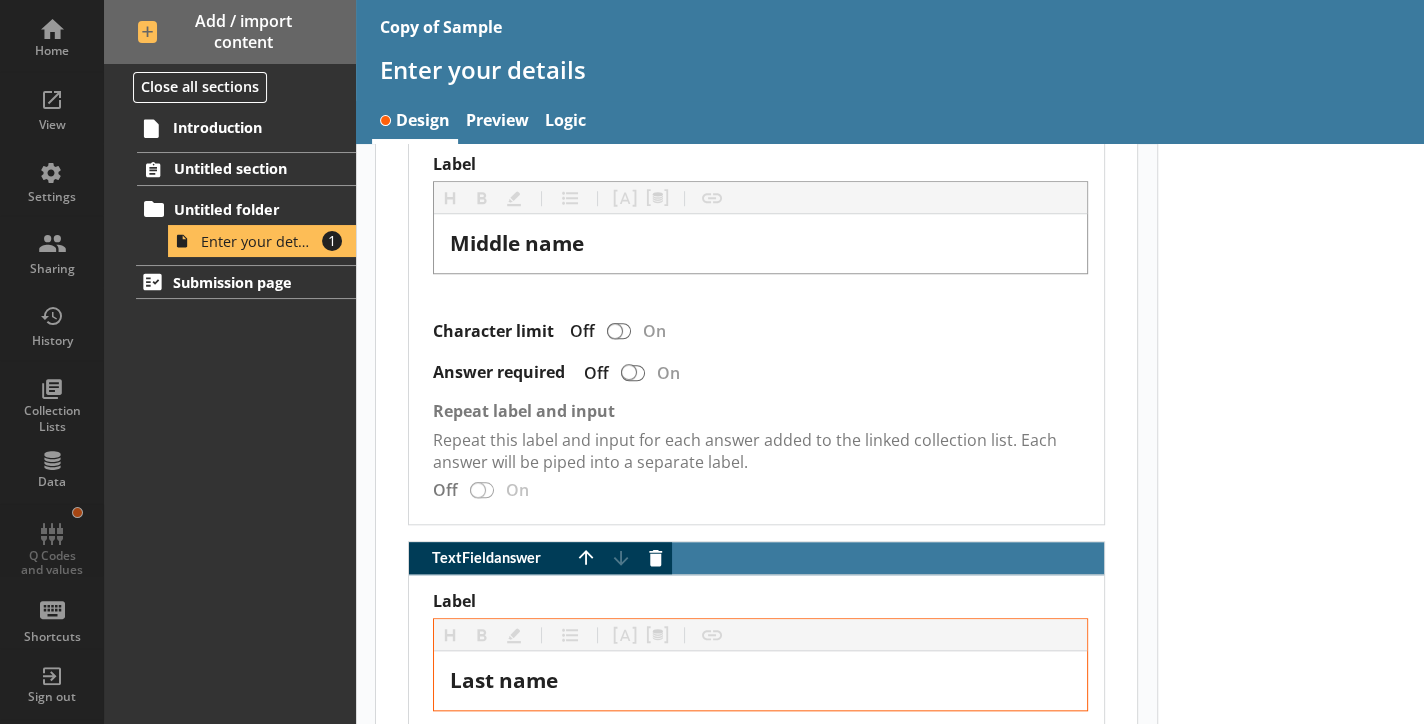 click on "Label Heading Heading Bold Bold Highlight Highlight List List Pipe answer Pipe answer Pipe metadata Pipe metadata Insert link Insert link Middle name Character limit Off On Answer required Off On Repeat label and input Repeat this label and input for each answer added to the linked collection list. Each answer will be piped into a separate label. Off On" at bounding box center (760, 331) 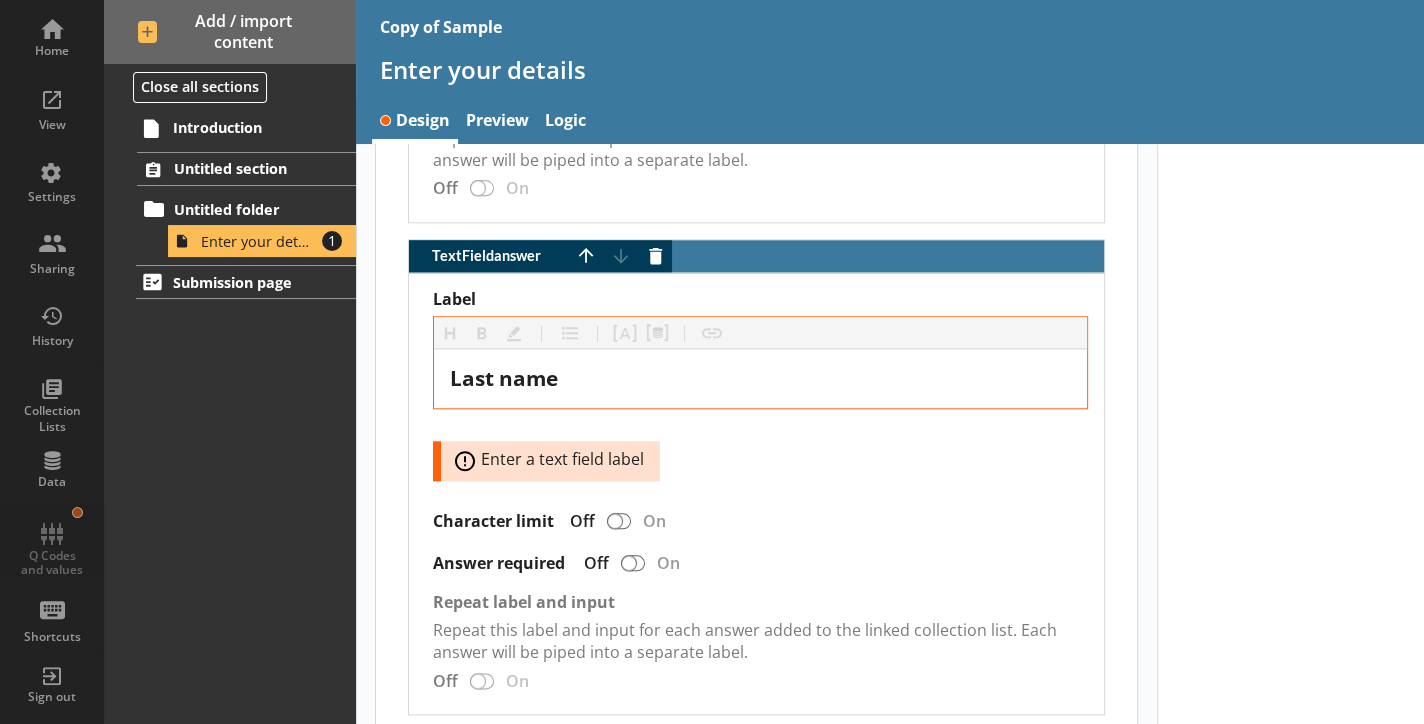 scroll, scrollTop: 1384, scrollLeft: 0, axis: vertical 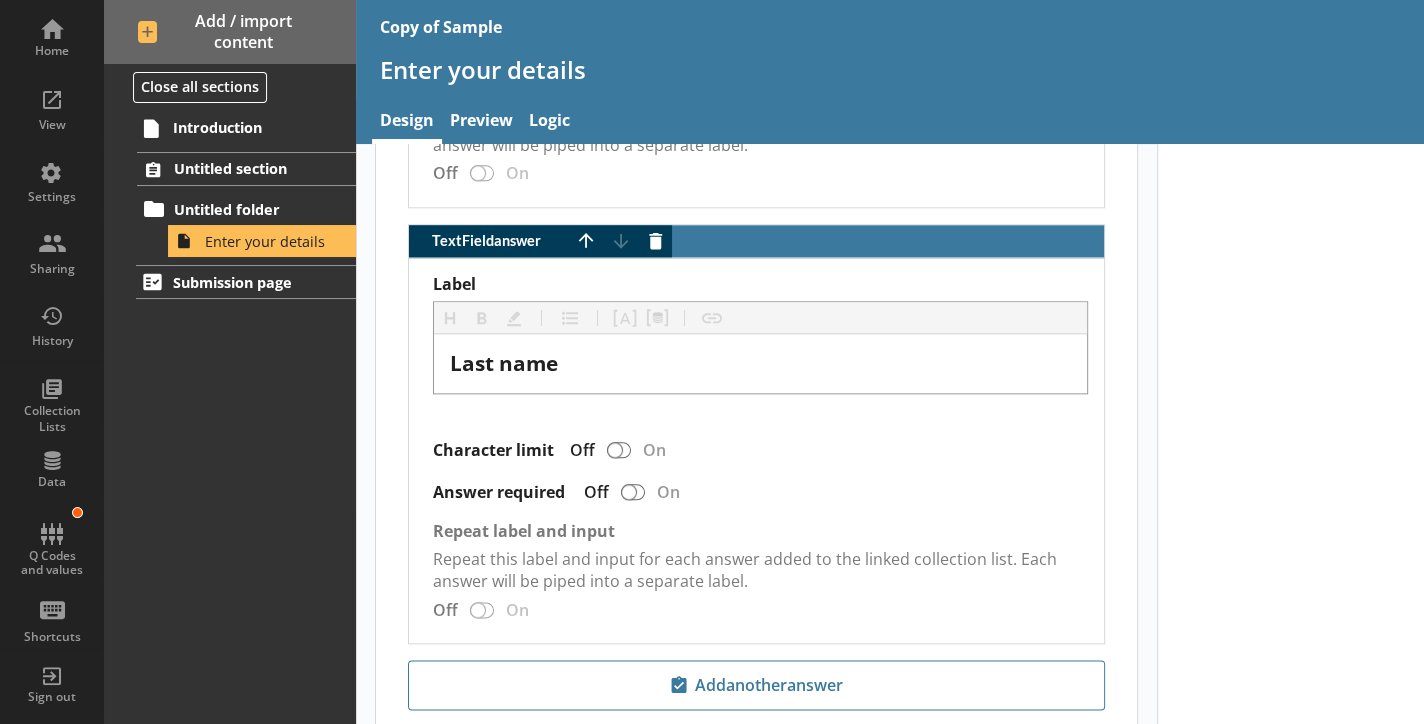 click on "Answer required Off On" at bounding box center (760, 492) 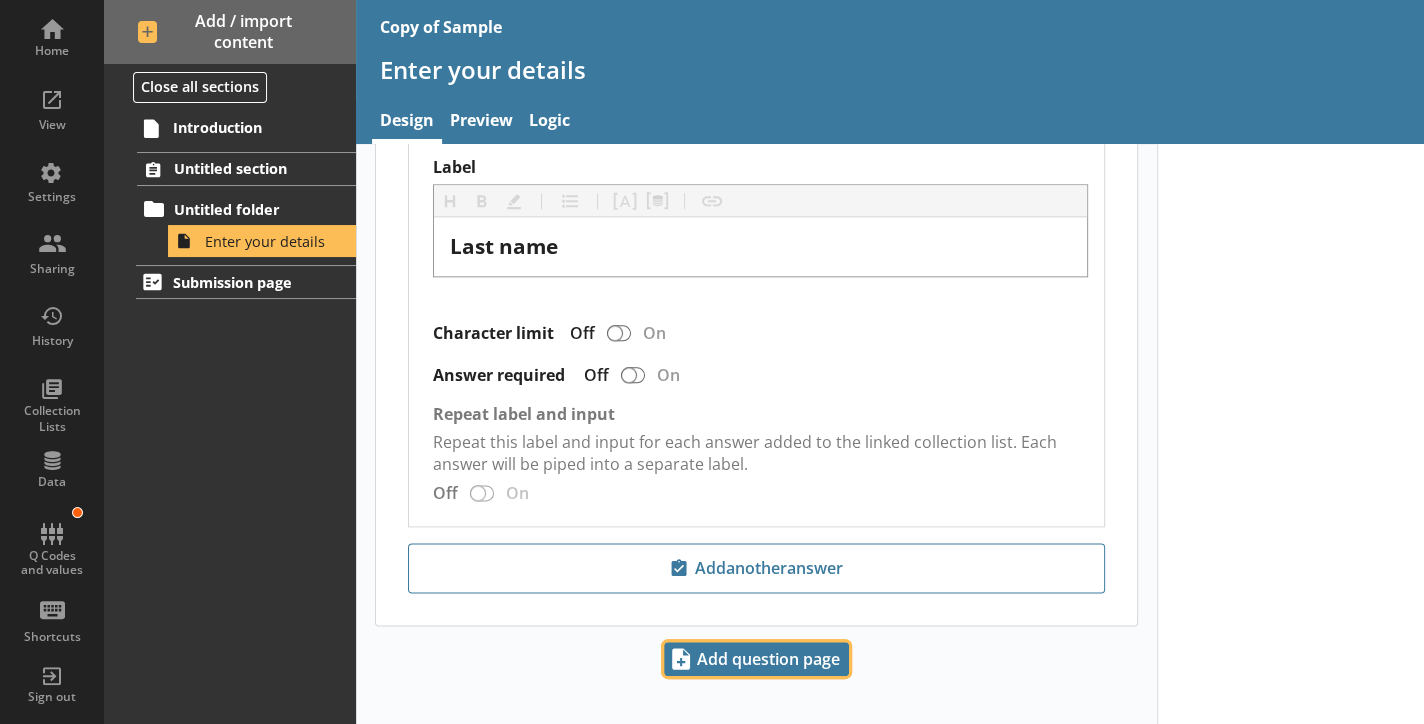 click on "Add question page" at bounding box center (756, 659) 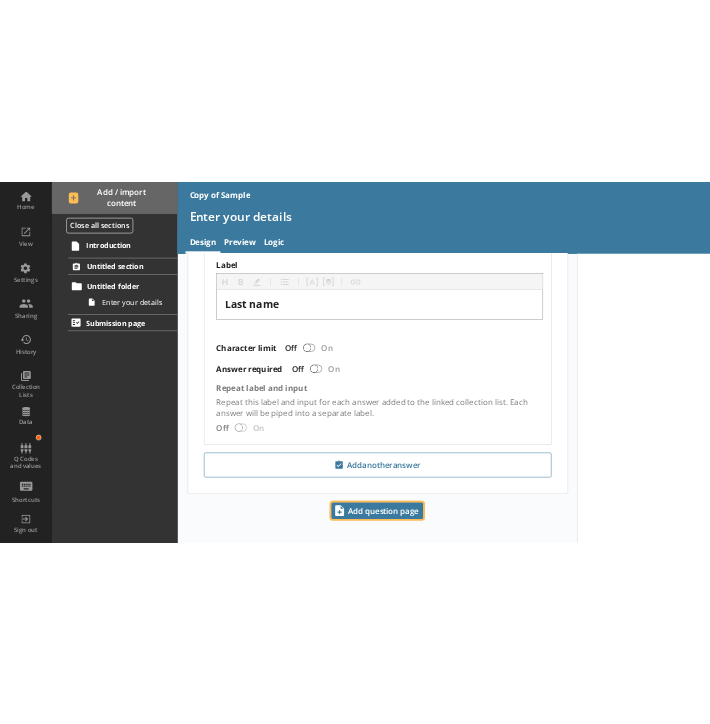 scroll, scrollTop: 0, scrollLeft: 0, axis: both 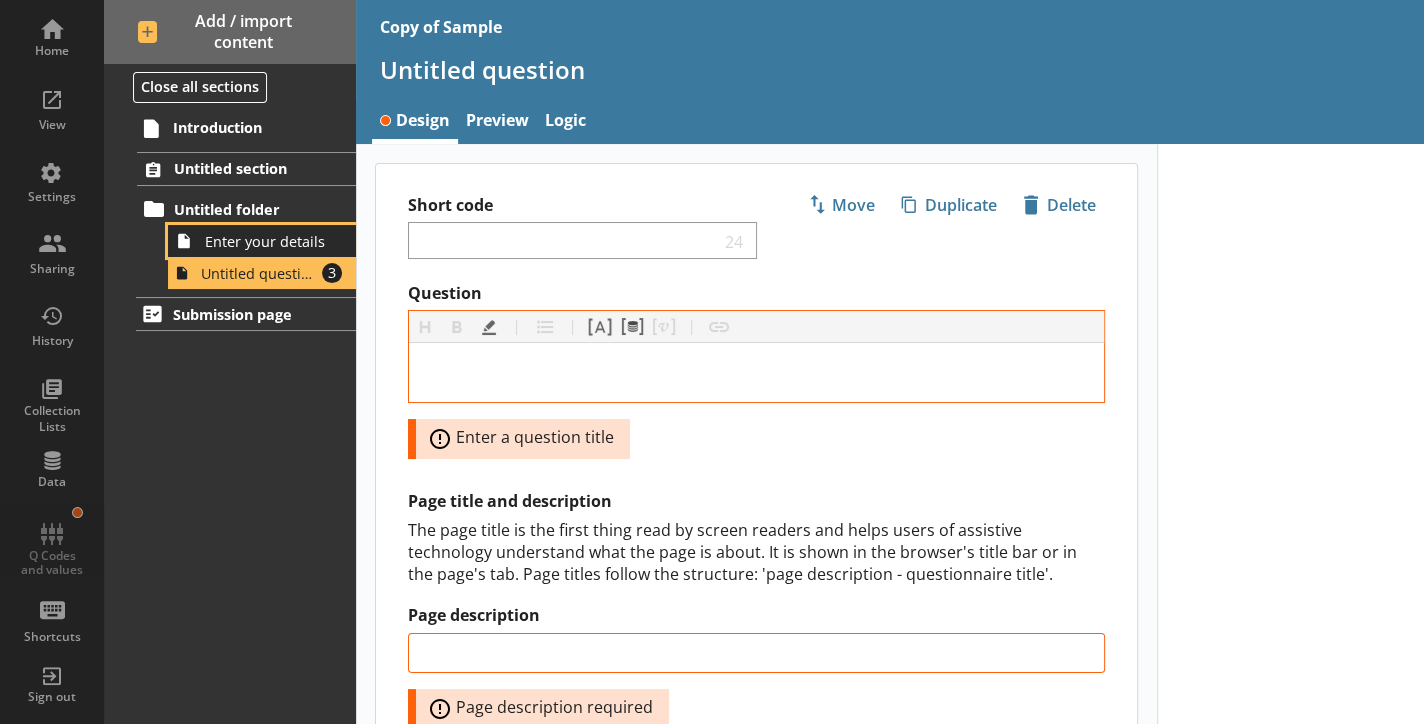 click on "Enter your details" at bounding box center (270, 241) 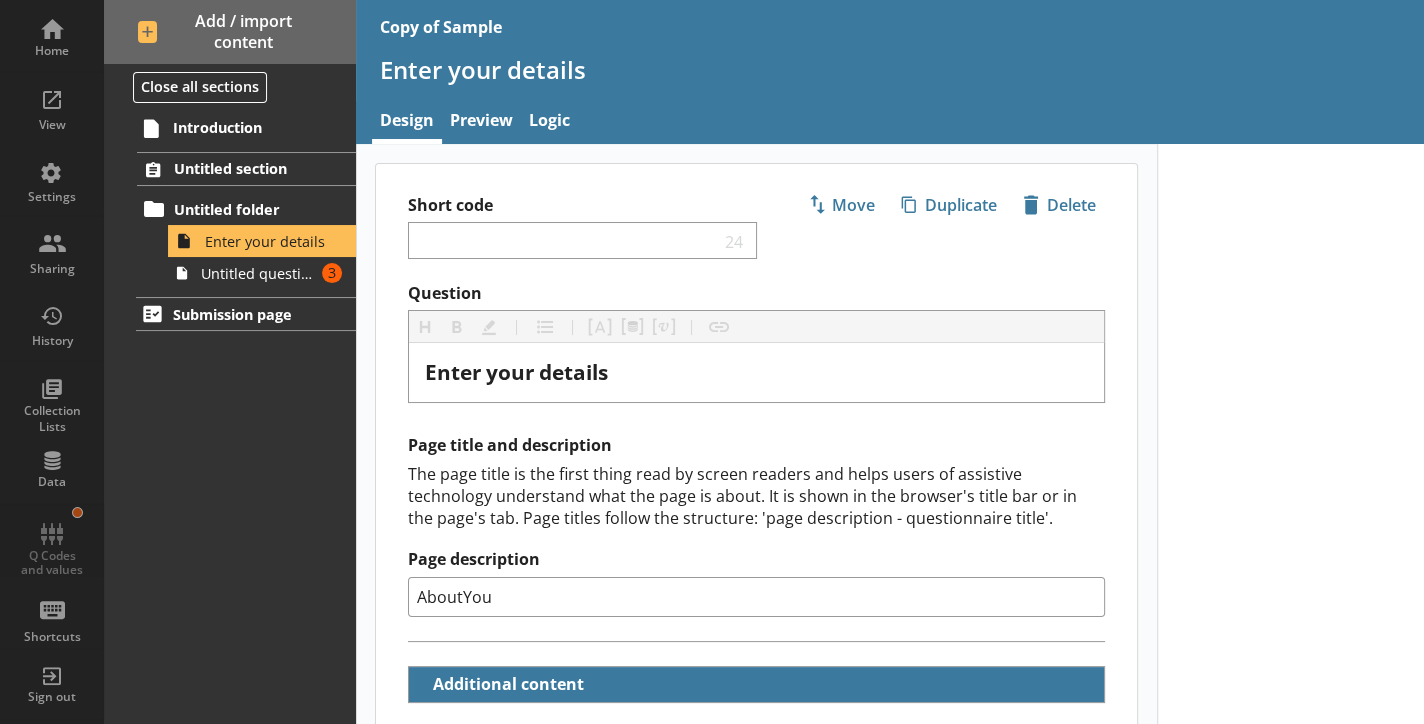click on "AboutYou" at bounding box center [756, 597] 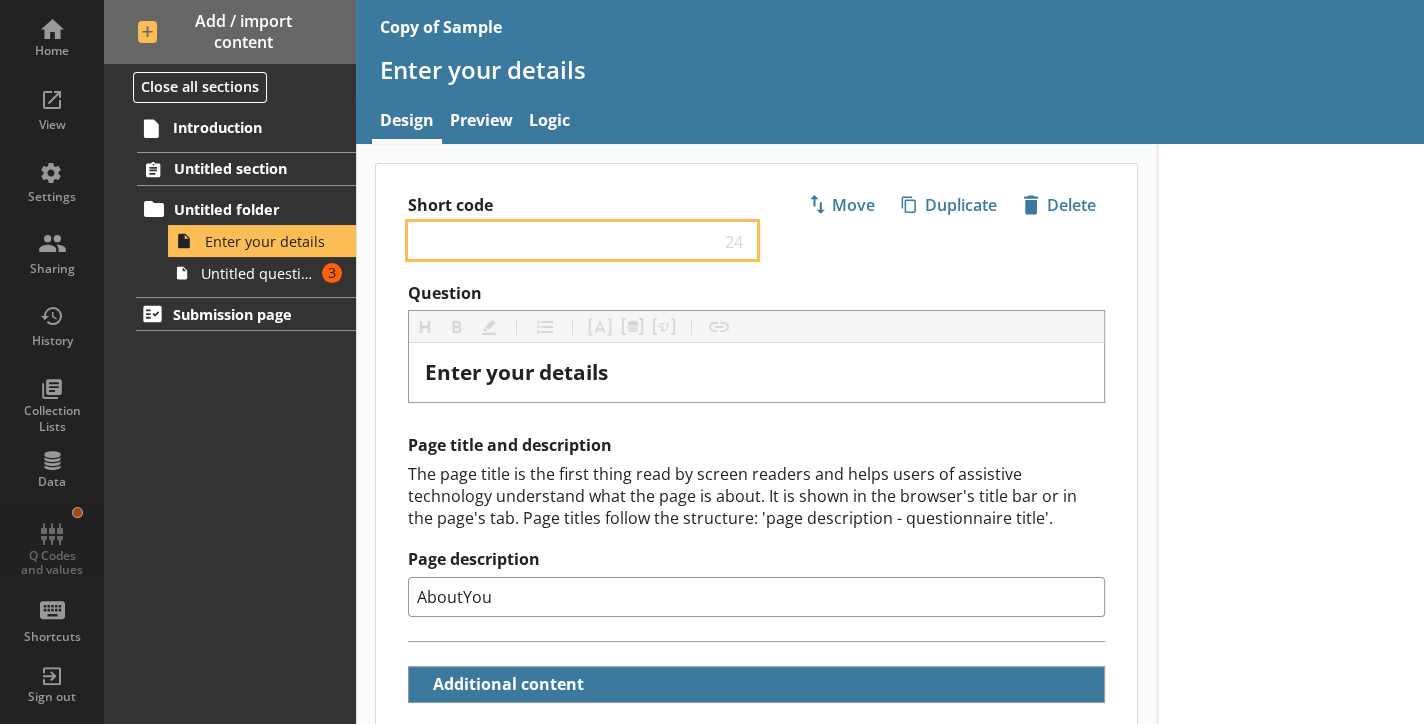 click on "Short code" at bounding box center (568, 240) 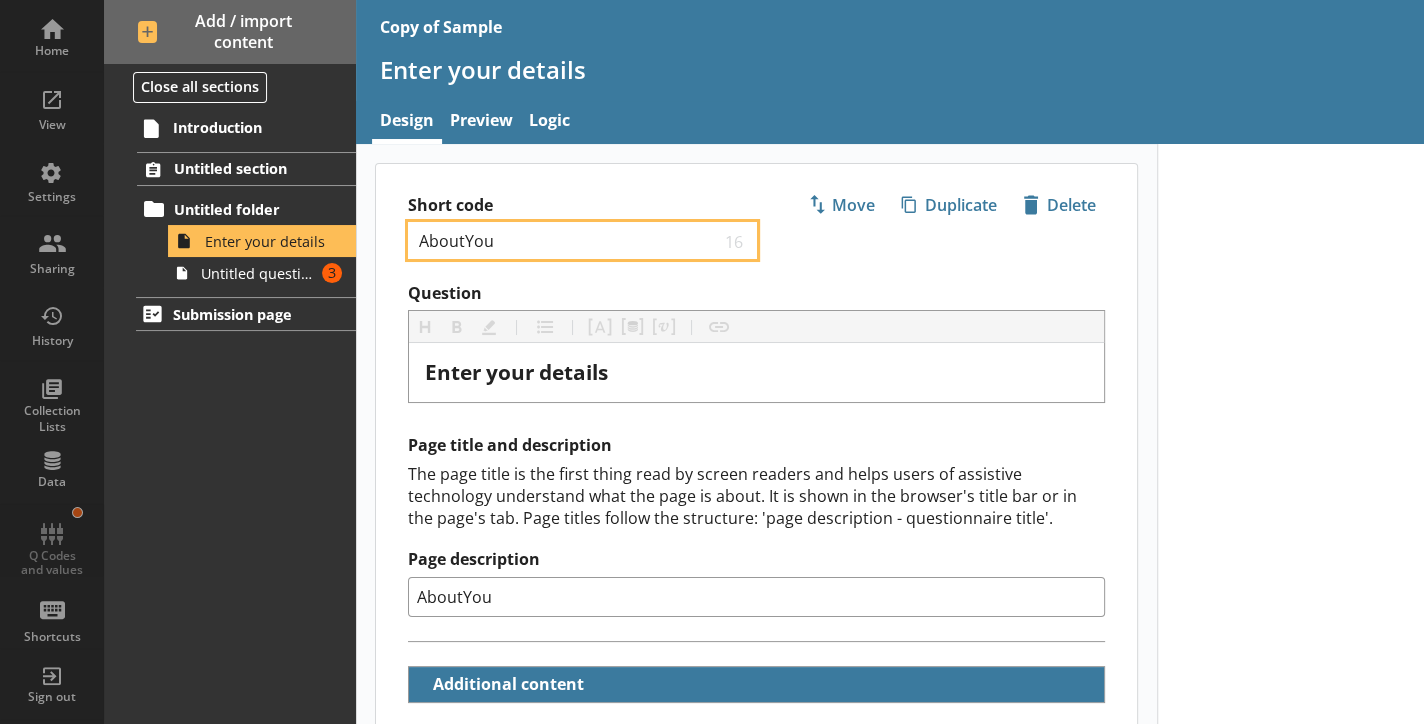 type on "AboutYou" 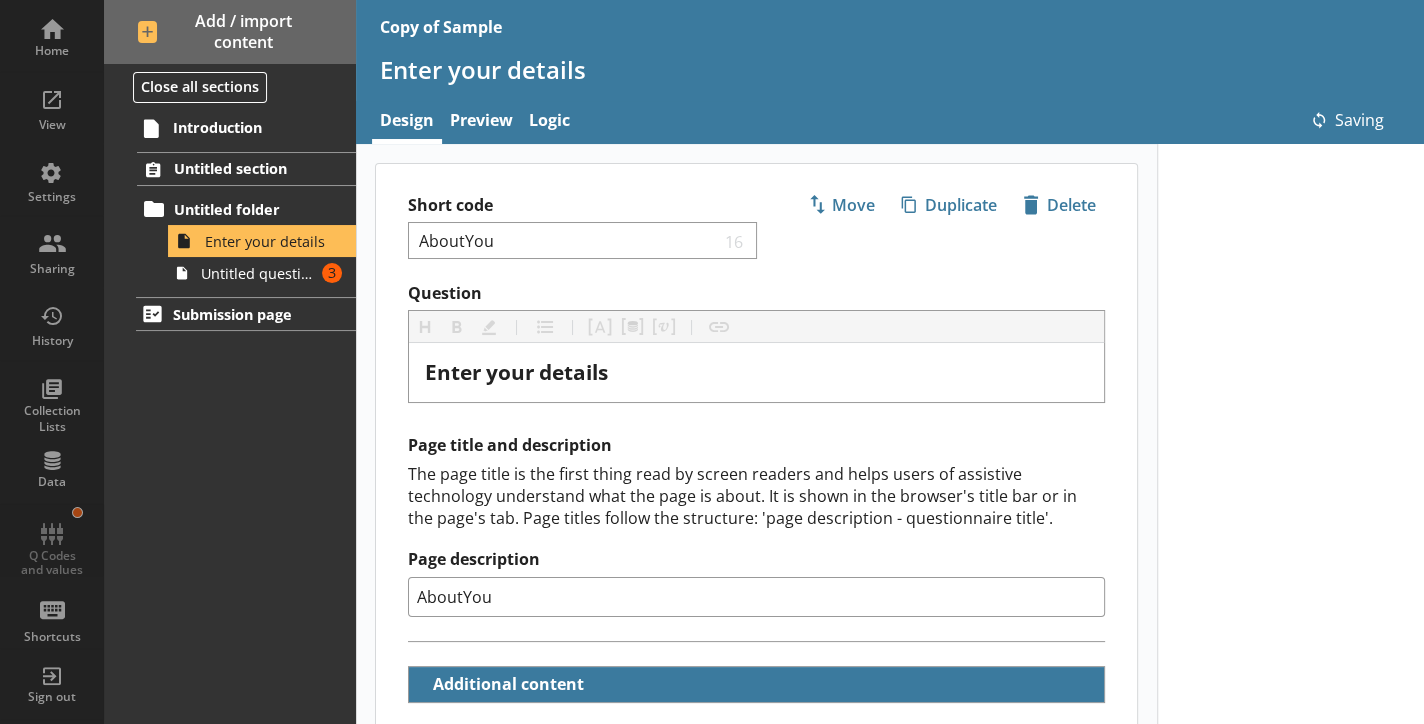 click at bounding box center (1290, 1193) 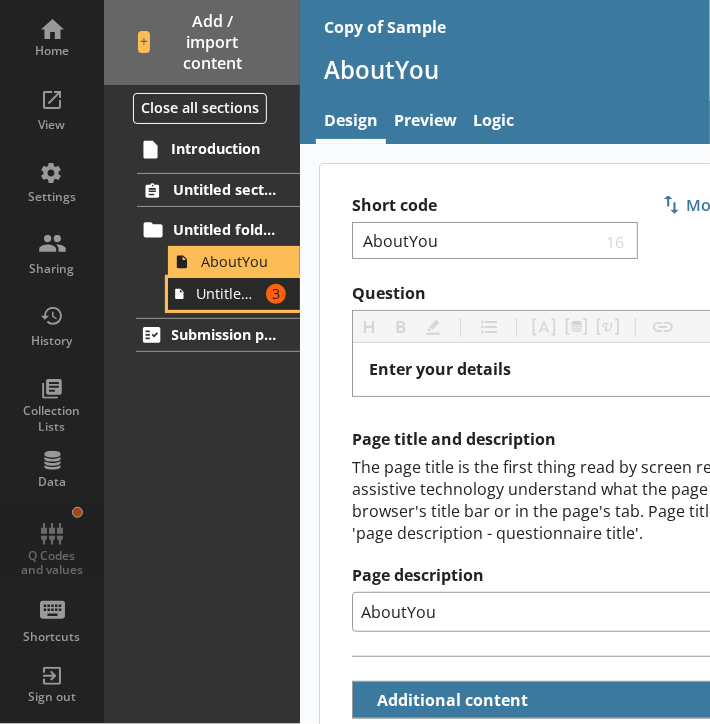 click on "Untitled question" at bounding box center [227, 293] 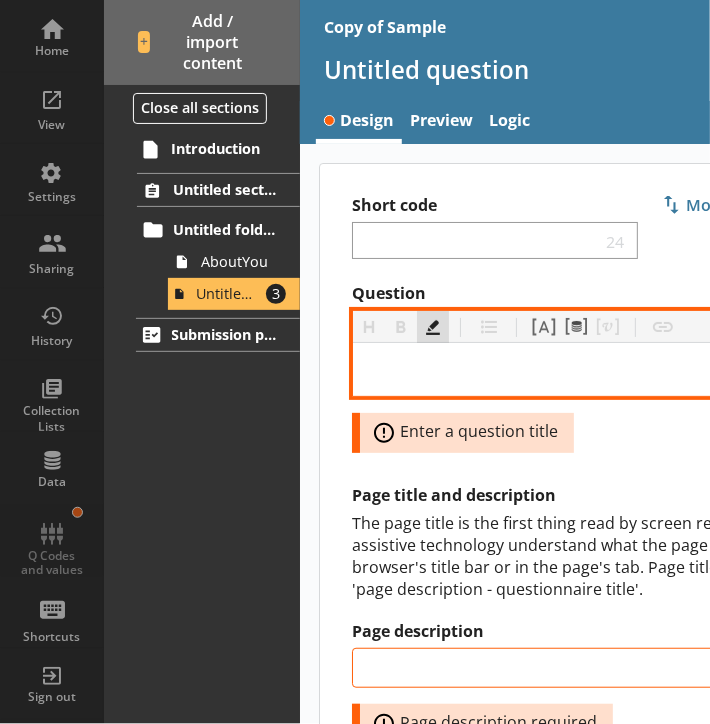 click on "Highlight" at bounding box center (433, 327) 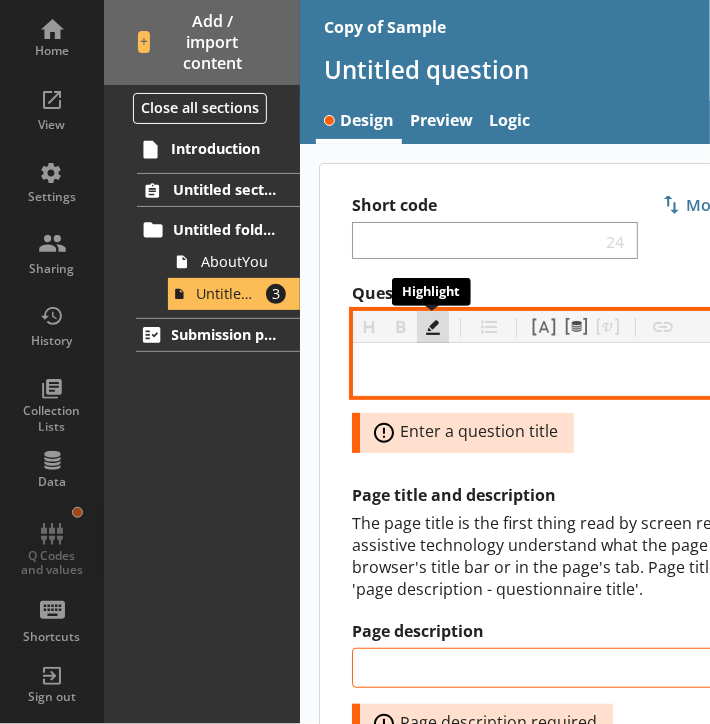 click on "Highlight" at bounding box center [433, 327] 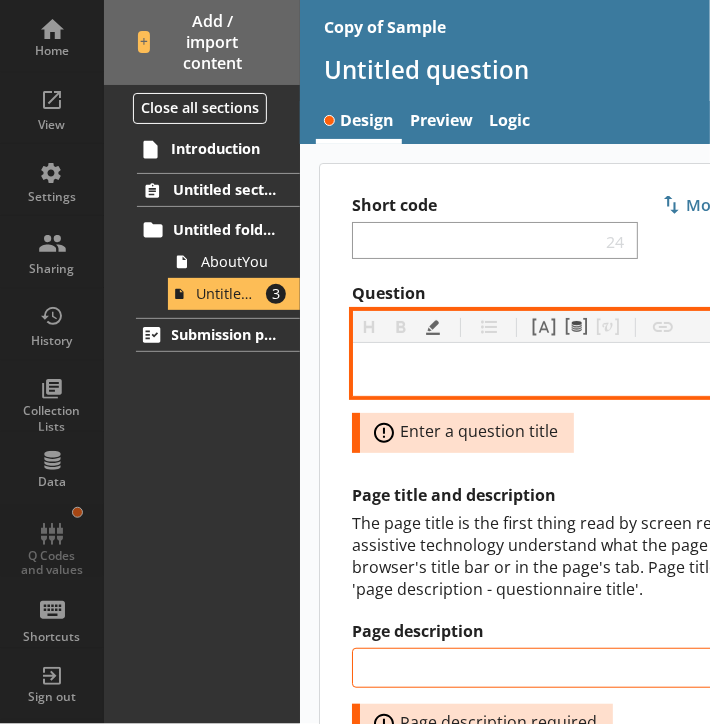 click at bounding box center [637, 369] 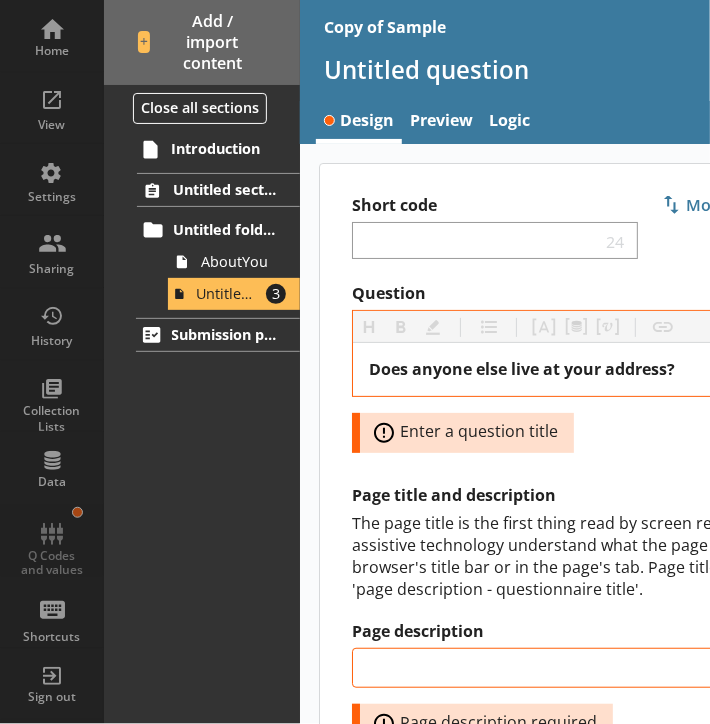 click on "Question Heading Heading Bold Bold Highlight Highlight List List Pipe answer Pipe answer Pipe metadata Pipe metadata Pipe variable Pipe variable Insert link Insert link Does anyone else live at your address? Error:  Enter a question title Page title and description The page title is the first thing read by screen readers and helps users of assistive technology understand what the page is about. It is shown in the browser's title bar or in the page's tab. Page titles follow the structure: 'page description - questionnaire title'. Page description Error:  Page description required Additional content Question description Off On The description is used to provide added context to the question. Question definition Off On Only to be used to define word(s) or acronym(s) within the question. Include/exclude Off On Only to be used to state what should be included or excluded from the answer. Additional information Off On Information regarding why we are asking this question." at bounding box center [637, 556] 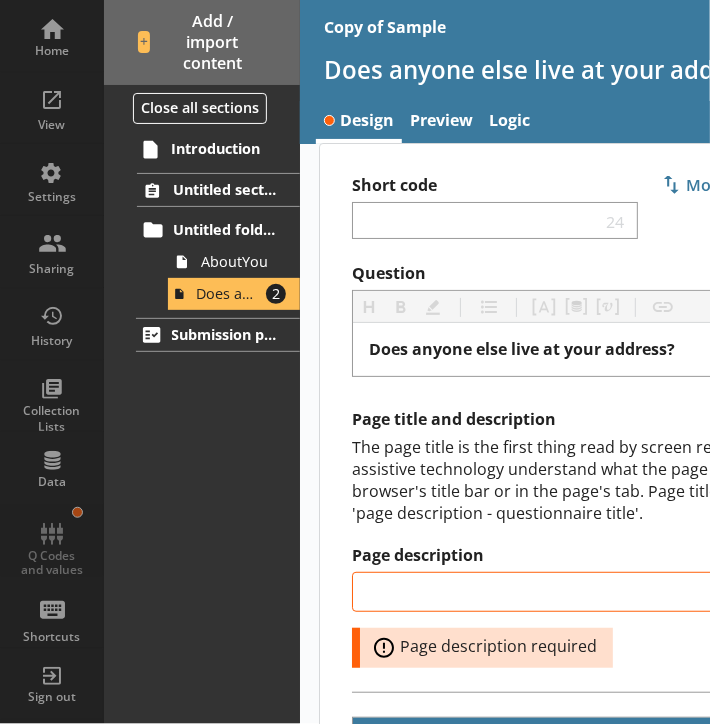 scroll, scrollTop: 0, scrollLeft: 0, axis: both 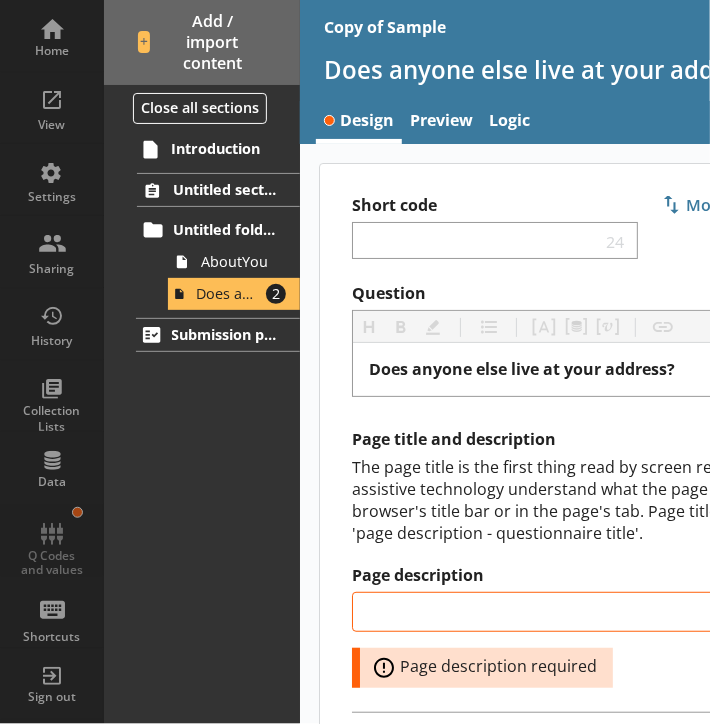 click on "The page title is the first thing read by screen readers and helps users of assistive technology understand what the page is about. It is shown in the browser's title bar or in the page's tab. Page titles follow the structure: 'page description - questionnaire title'." at bounding box center (637, 500) 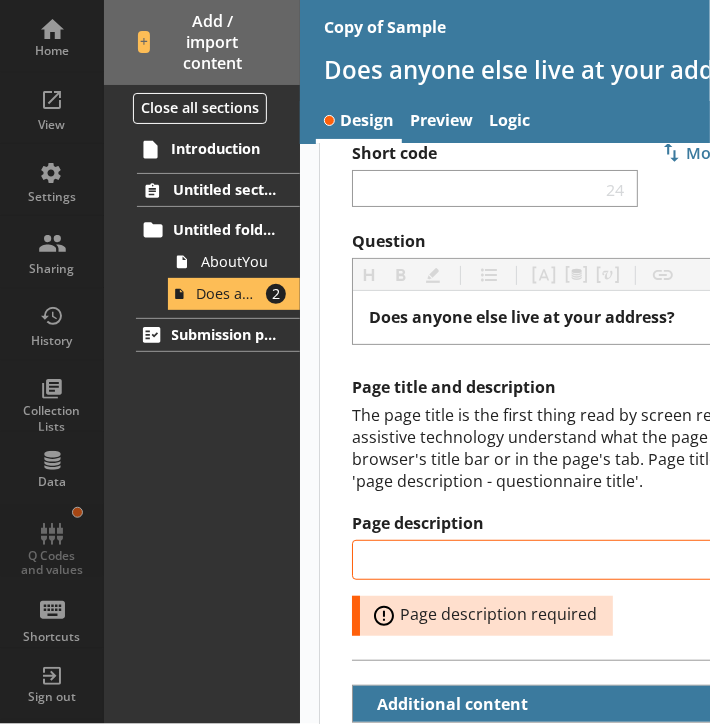 scroll, scrollTop: 0, scrollLeft: 0, axis: both 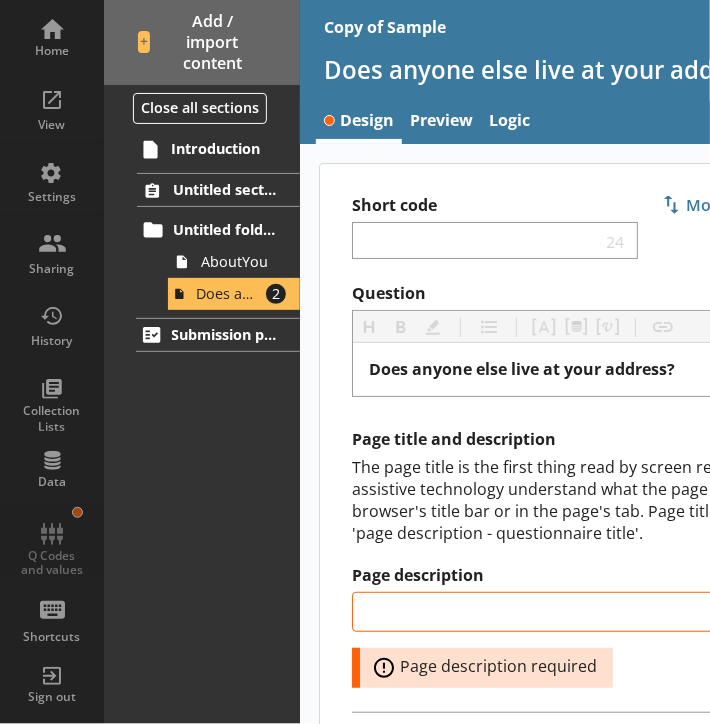 click on "The page title is the first thing read by screen readers and helps users of assistive technology understand what the page is about. It is shown in the browser's title bar or in the page's tab. Page titles follow the structure: 'page description - questionnaire title'." at bounding box center [637, 500] 